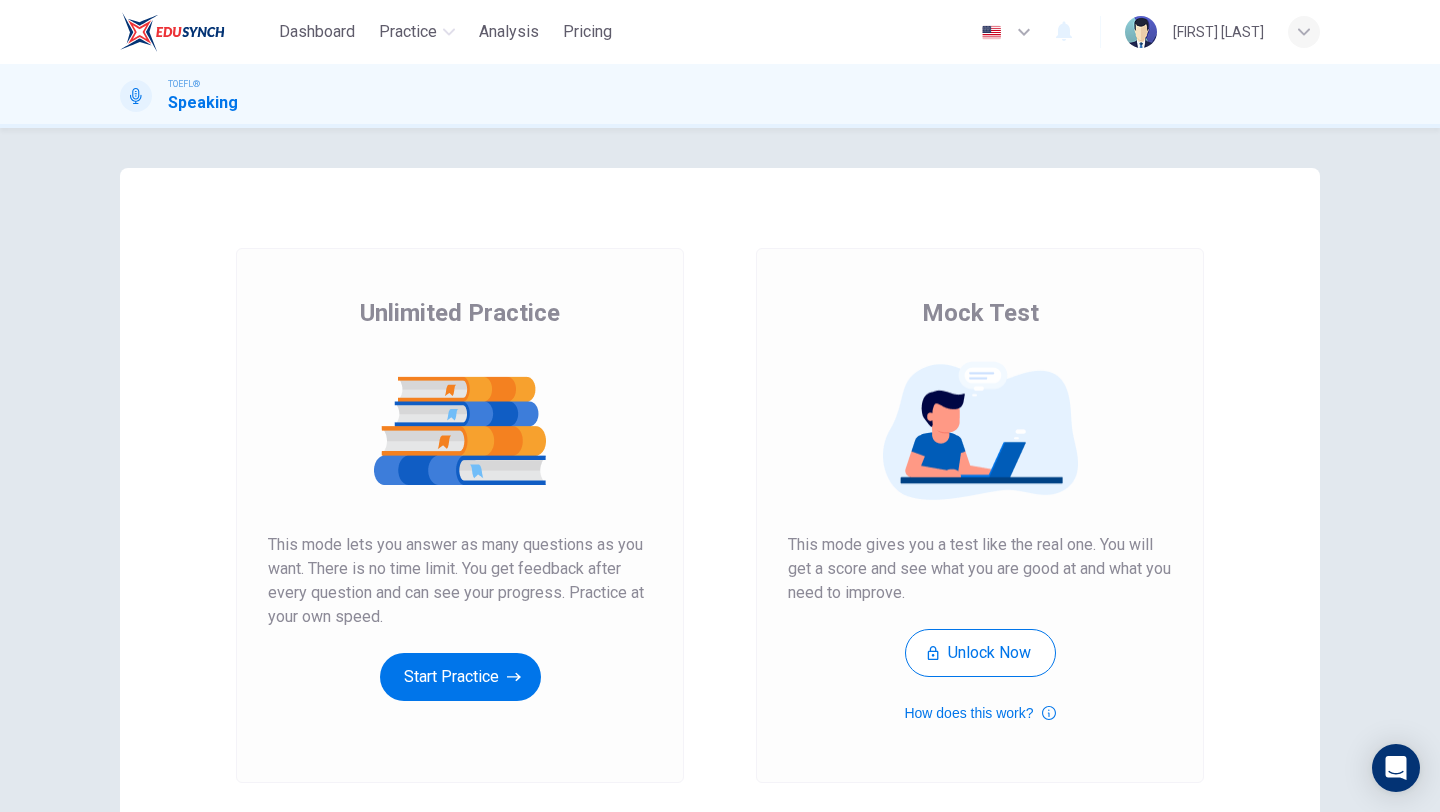 scroll, scrollTop: 0, scrollLeft: 0, axis: both 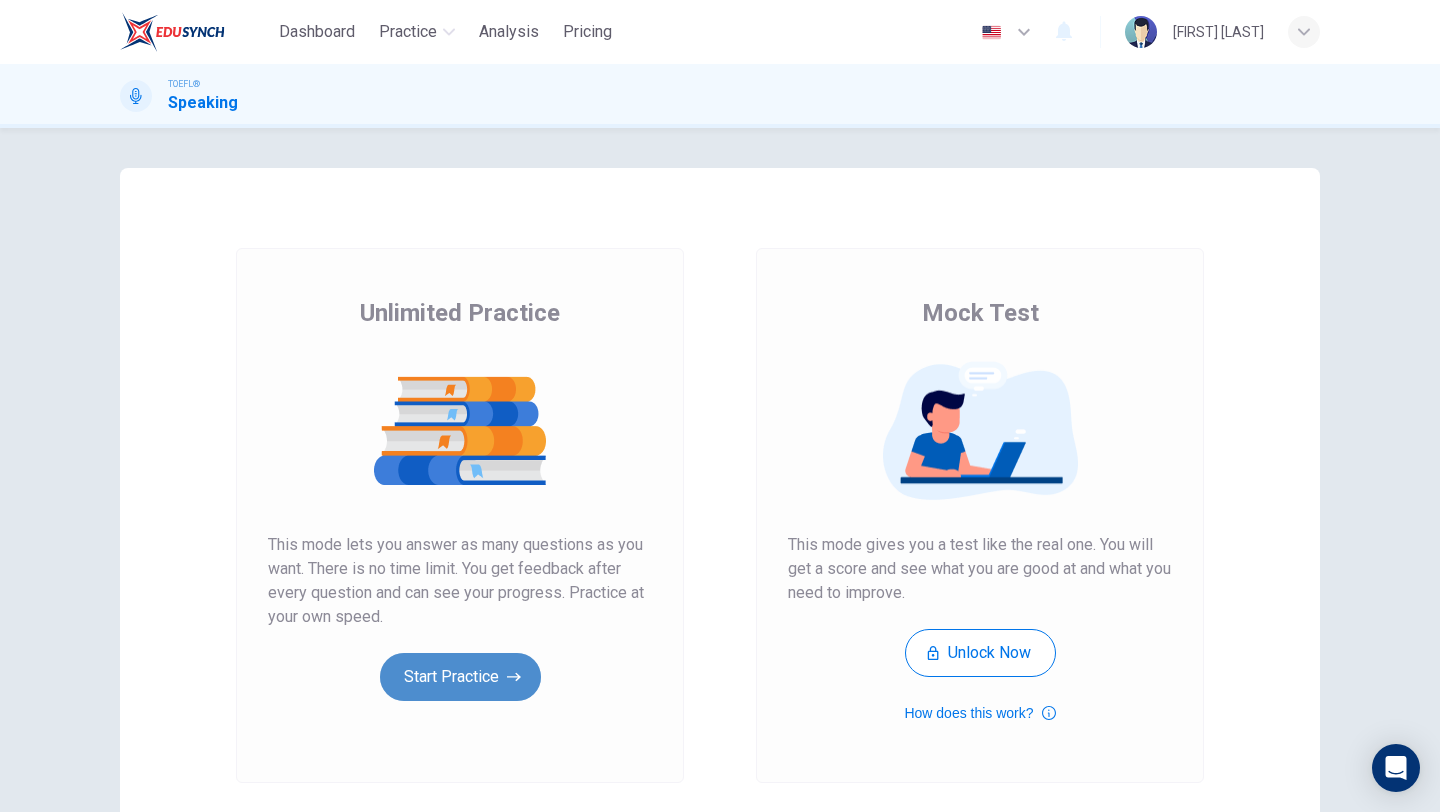 click on "Start Practice" at bounding box center [460, 677] 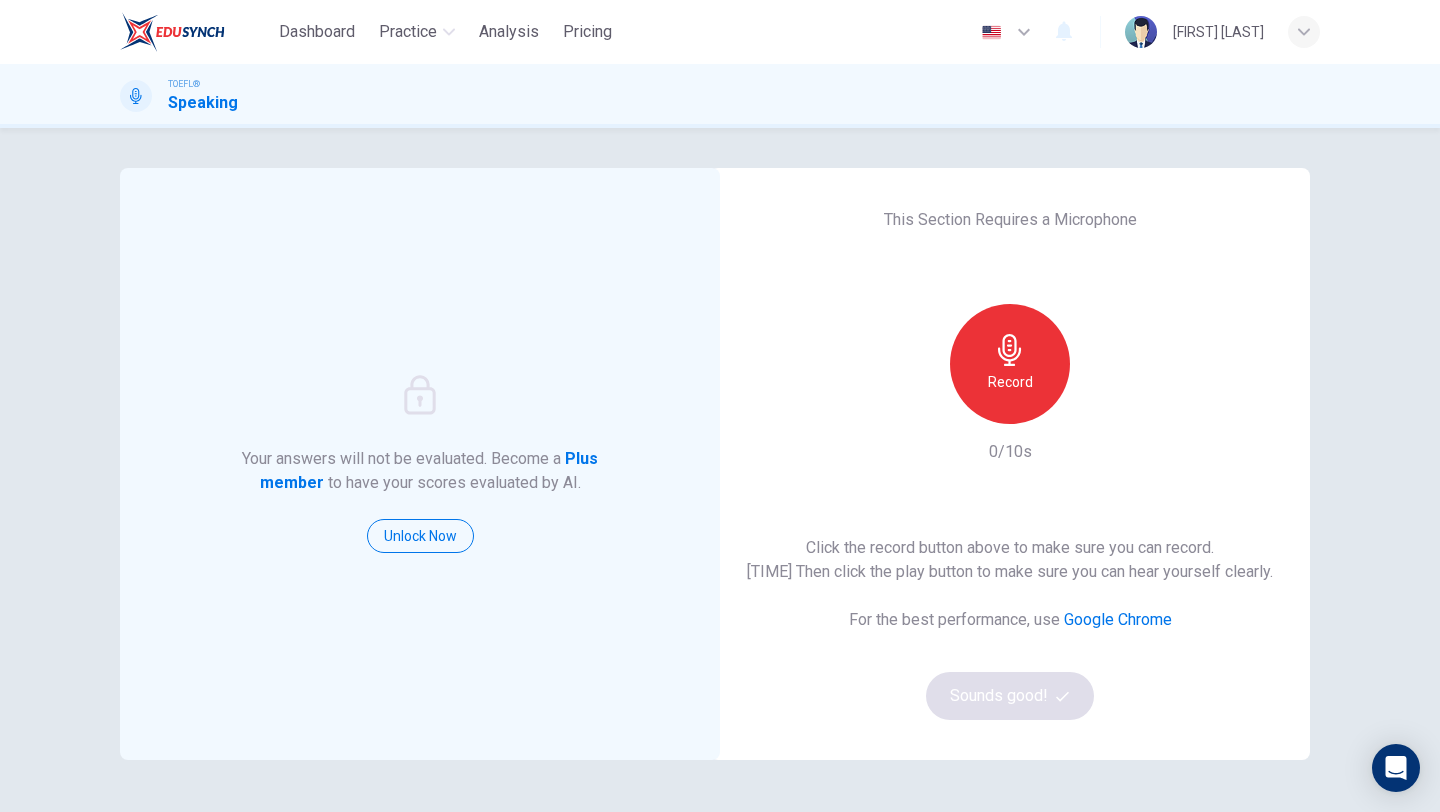 click on "Record" at bounding box center (1010, 364) 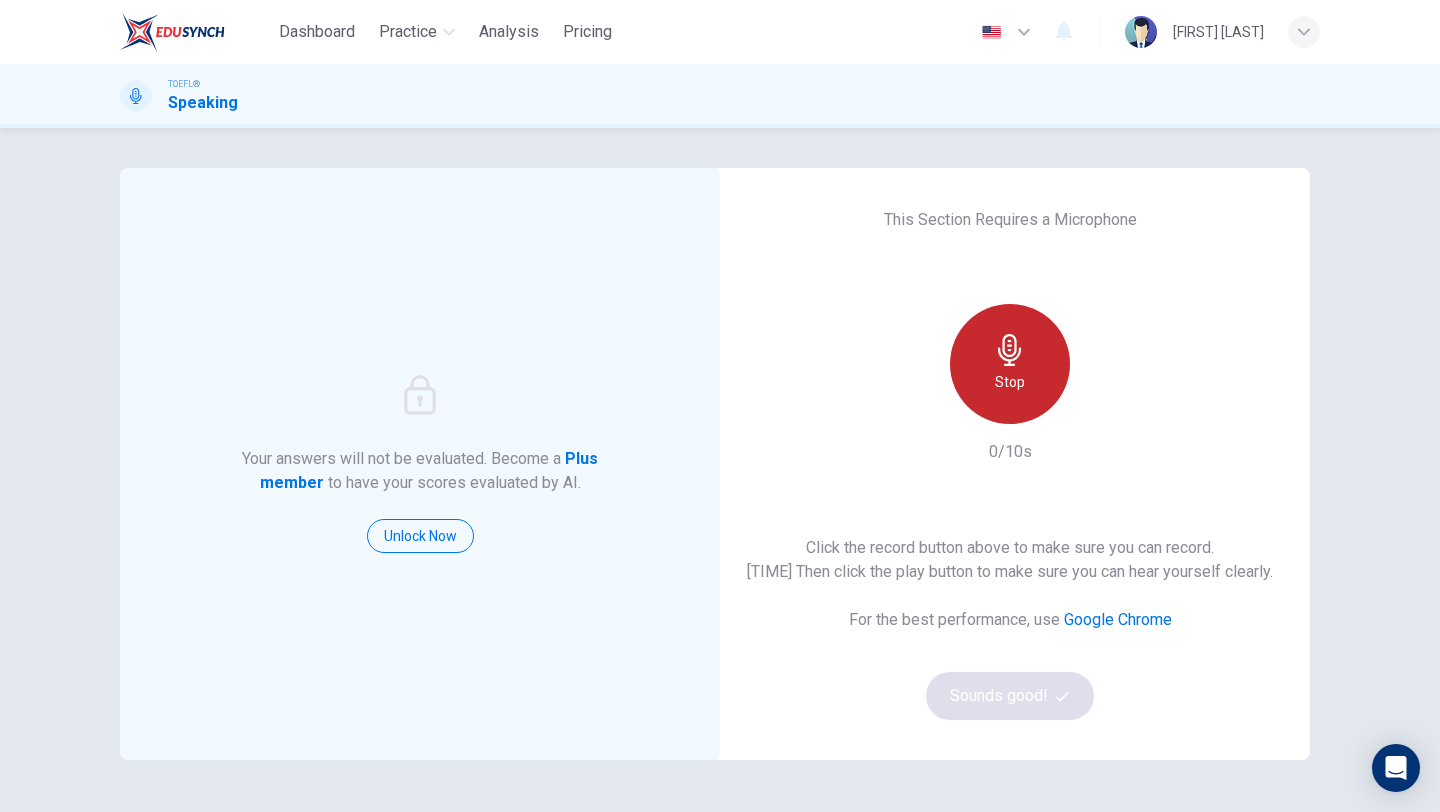 click on "Stop" at bounding box center (1010, 364) 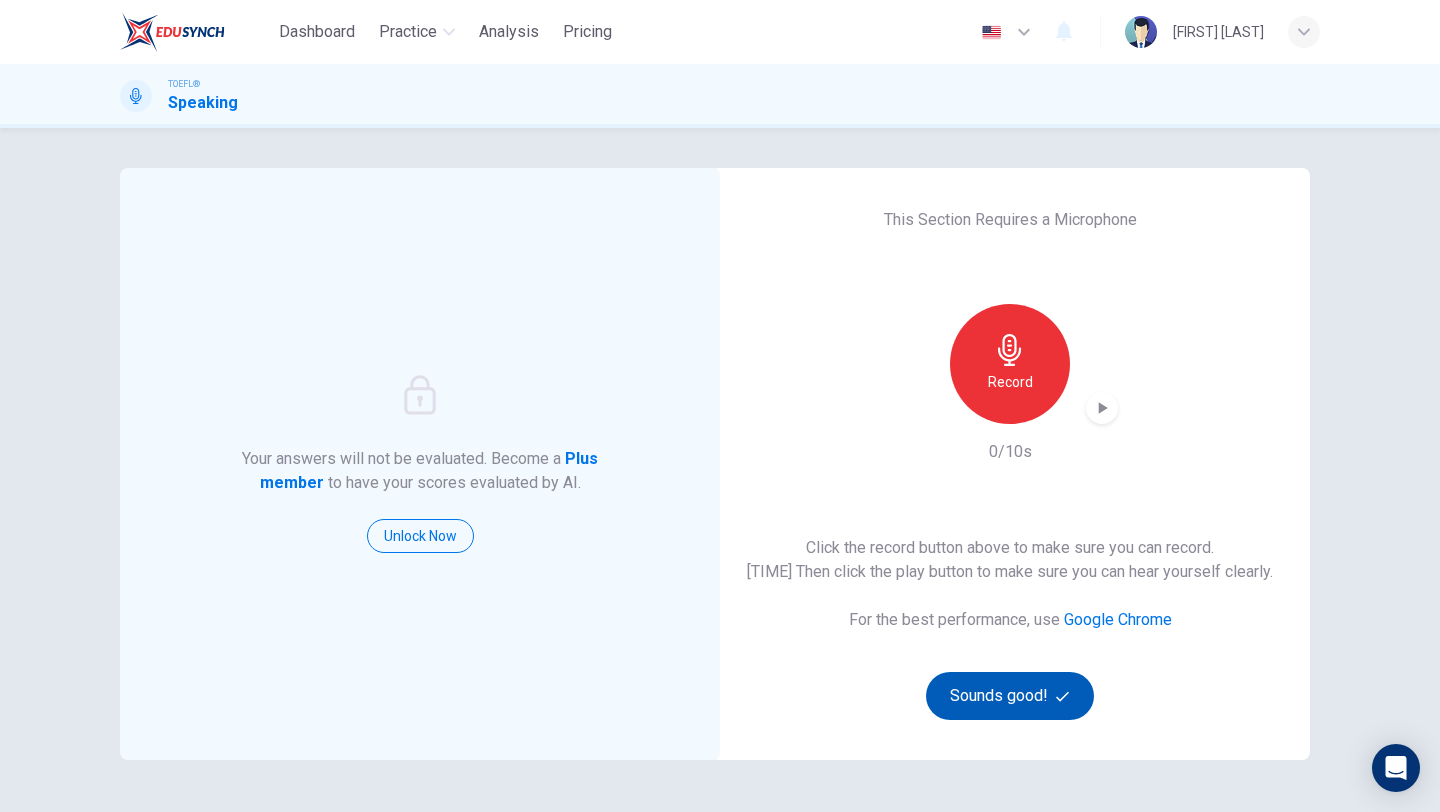 click on "Sounds good!" at bounding box center [1010, 696] 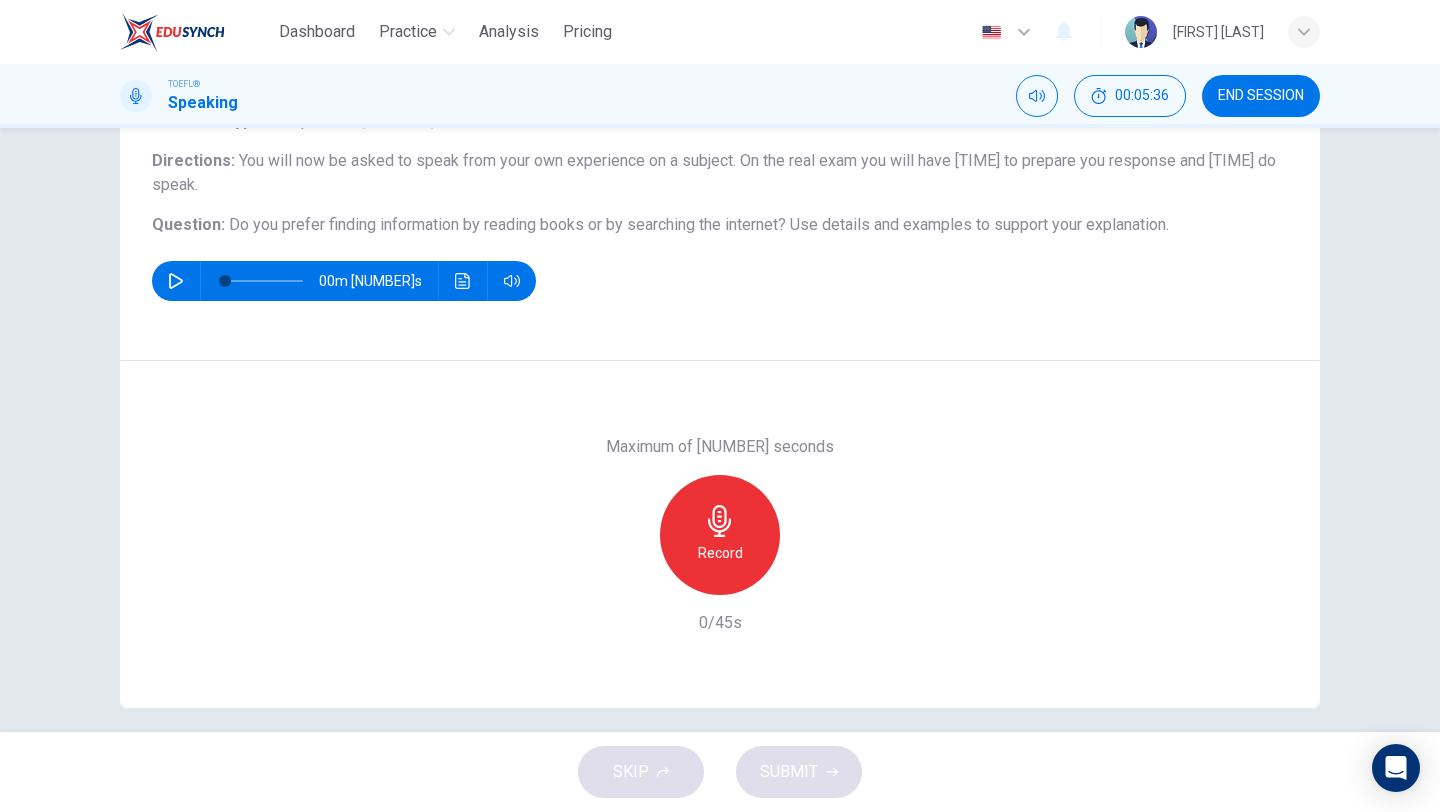 scroll, scrollTop: 165, scrollLeft: 0, axis: vertical 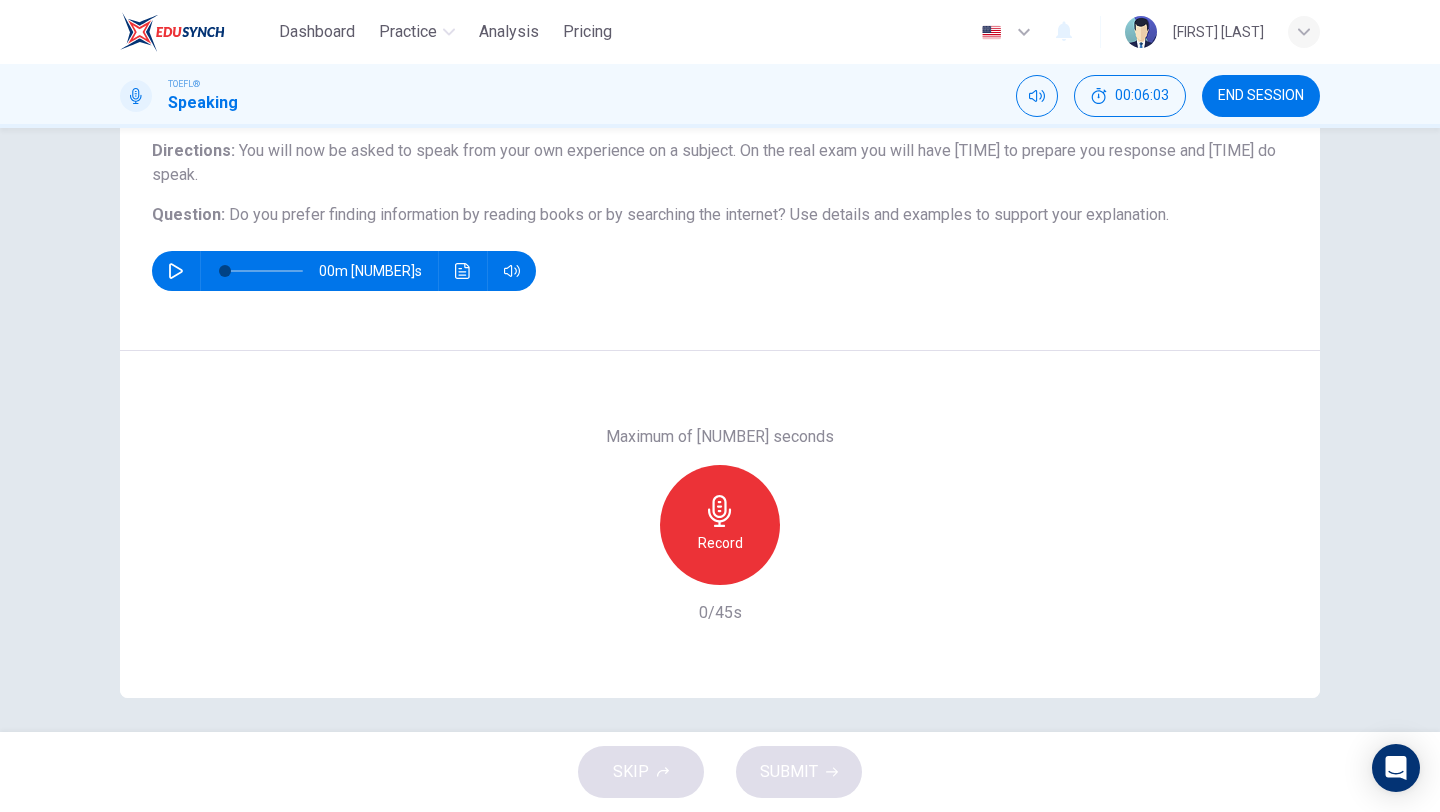 click on "Record" at bounding box center (720, 525) 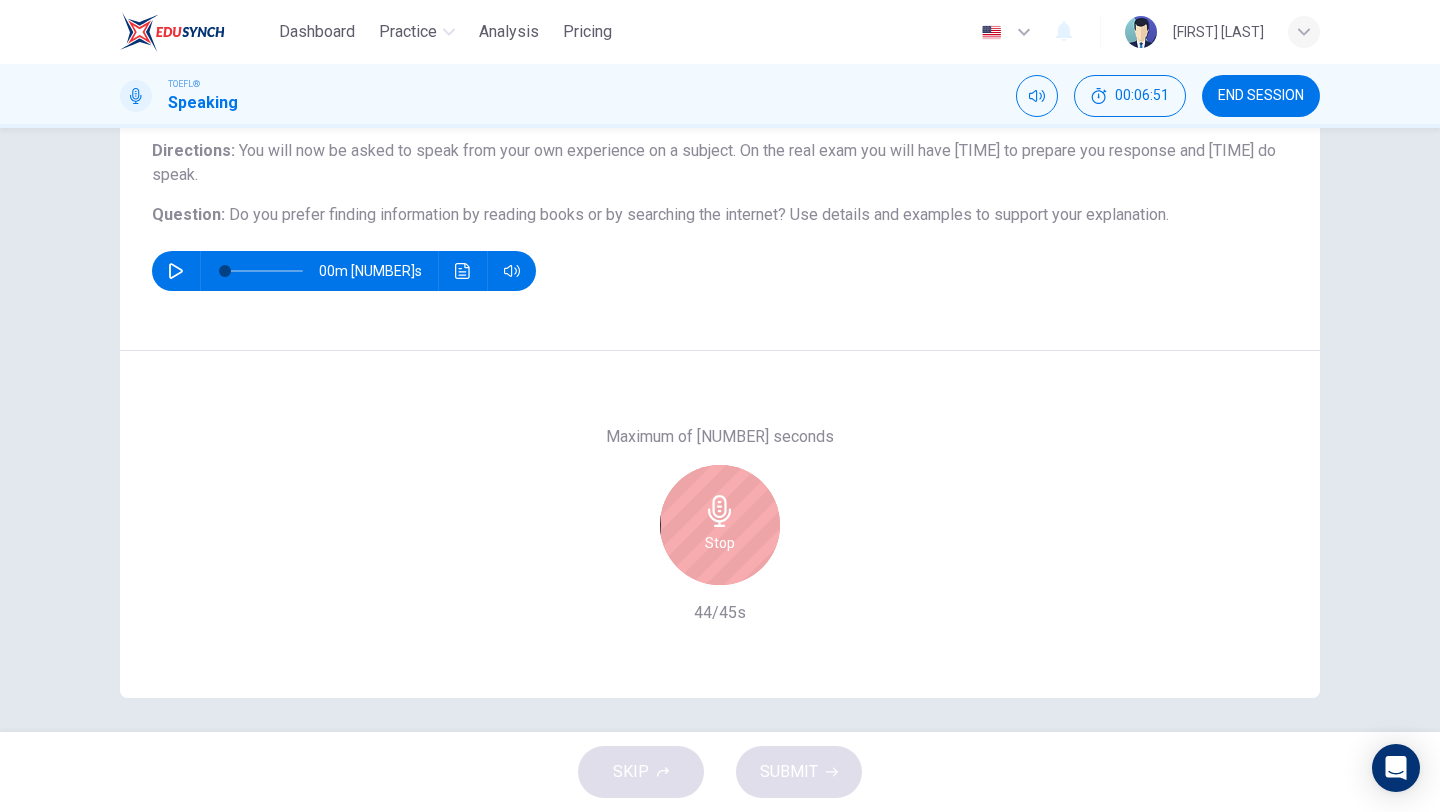 click on "Stop" at bounding box center (720, 525) 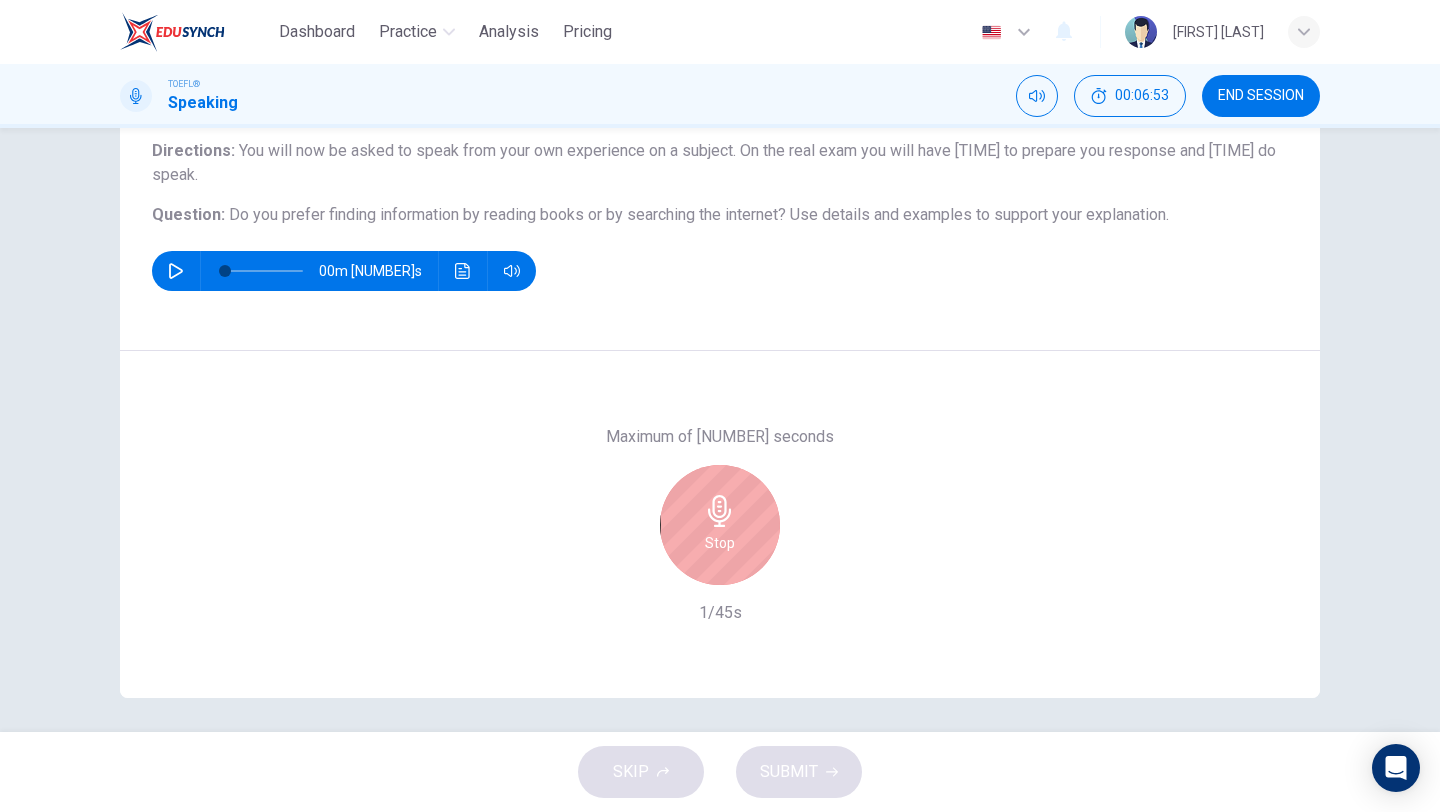 click on "Stop" at bounding box center [720, 543] 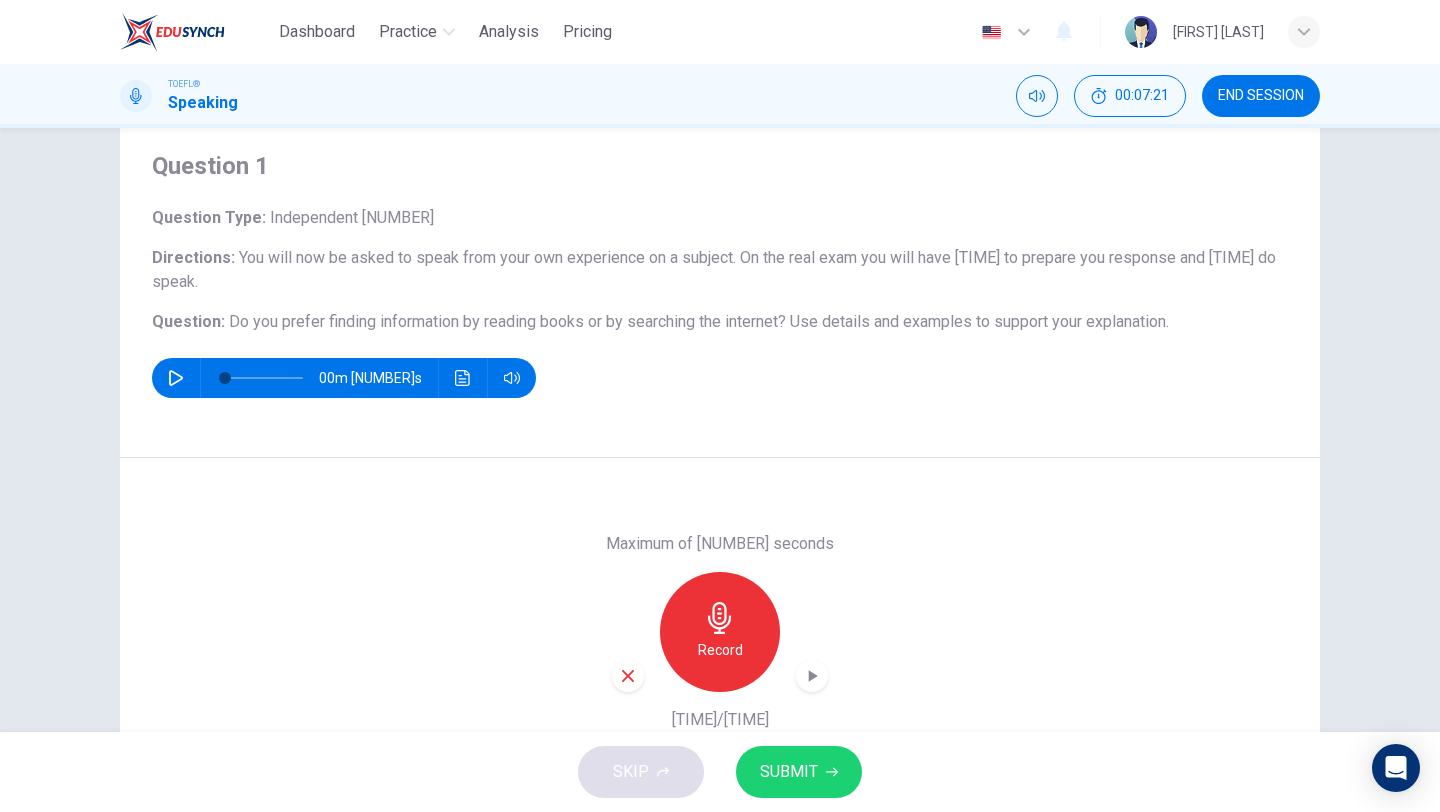 scroll, scrollTop: 56, scrollLeft: 0, axis: vertical 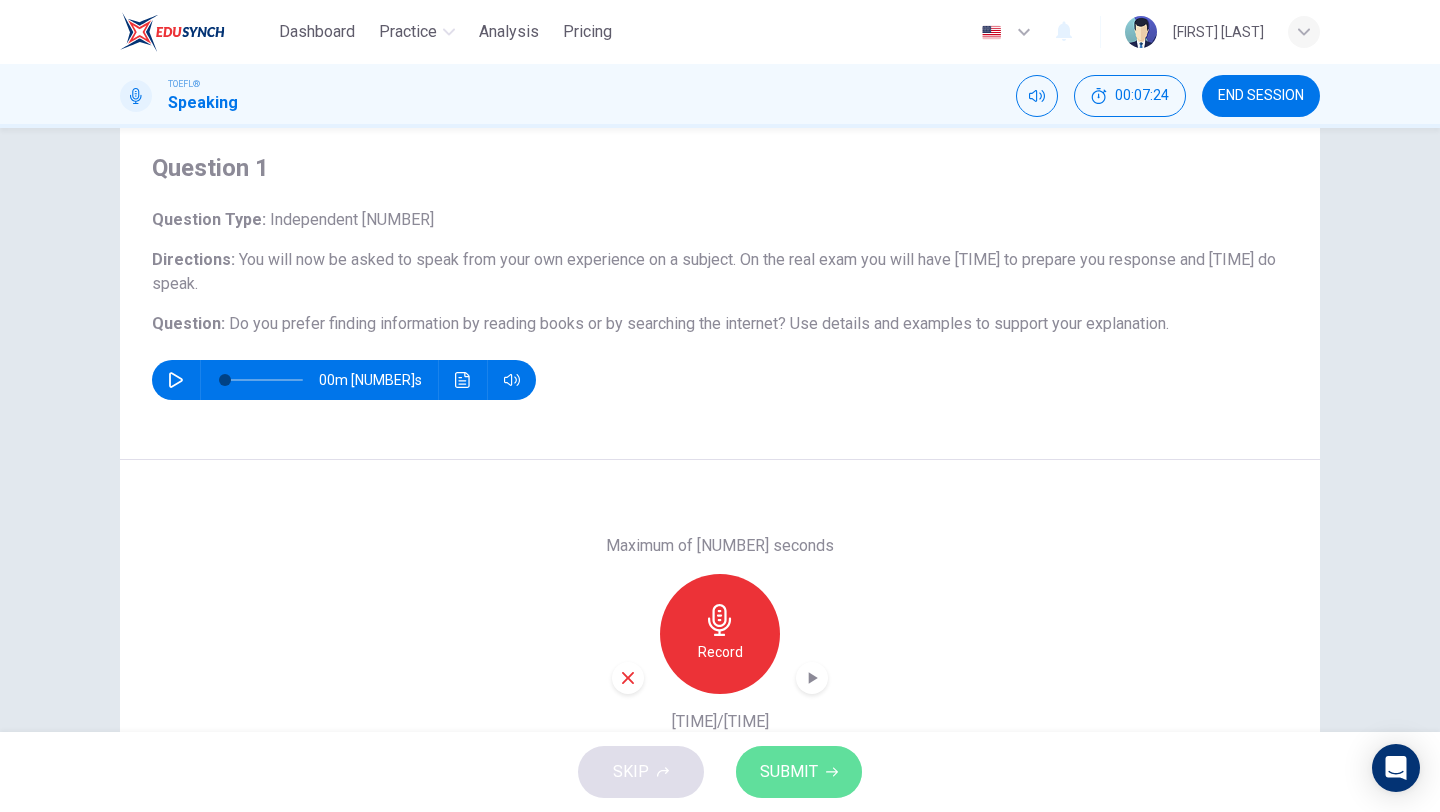 click on "SUBMIT" at bounding box center [799, 772] 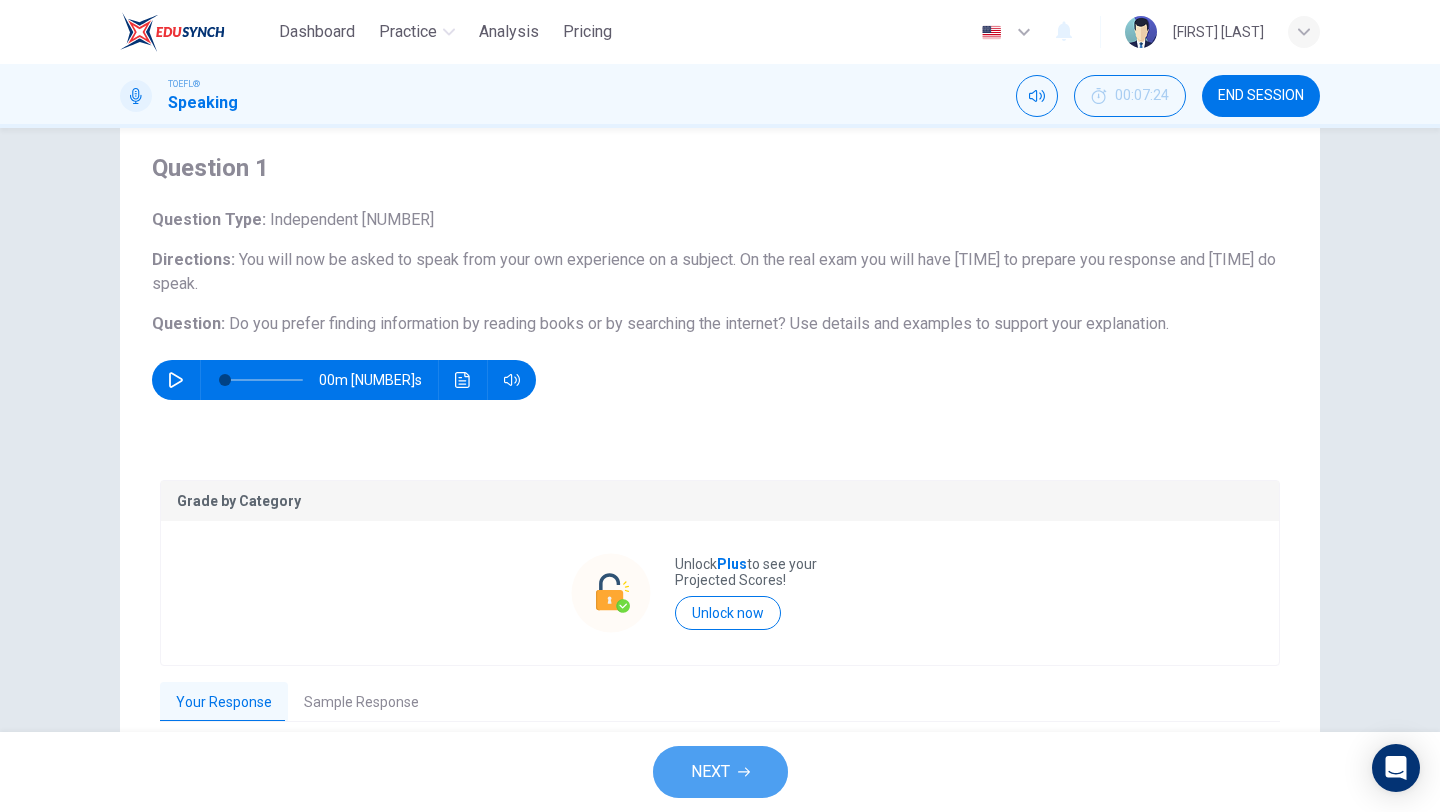 click on "NEXT" at bounding box center (720, 772) 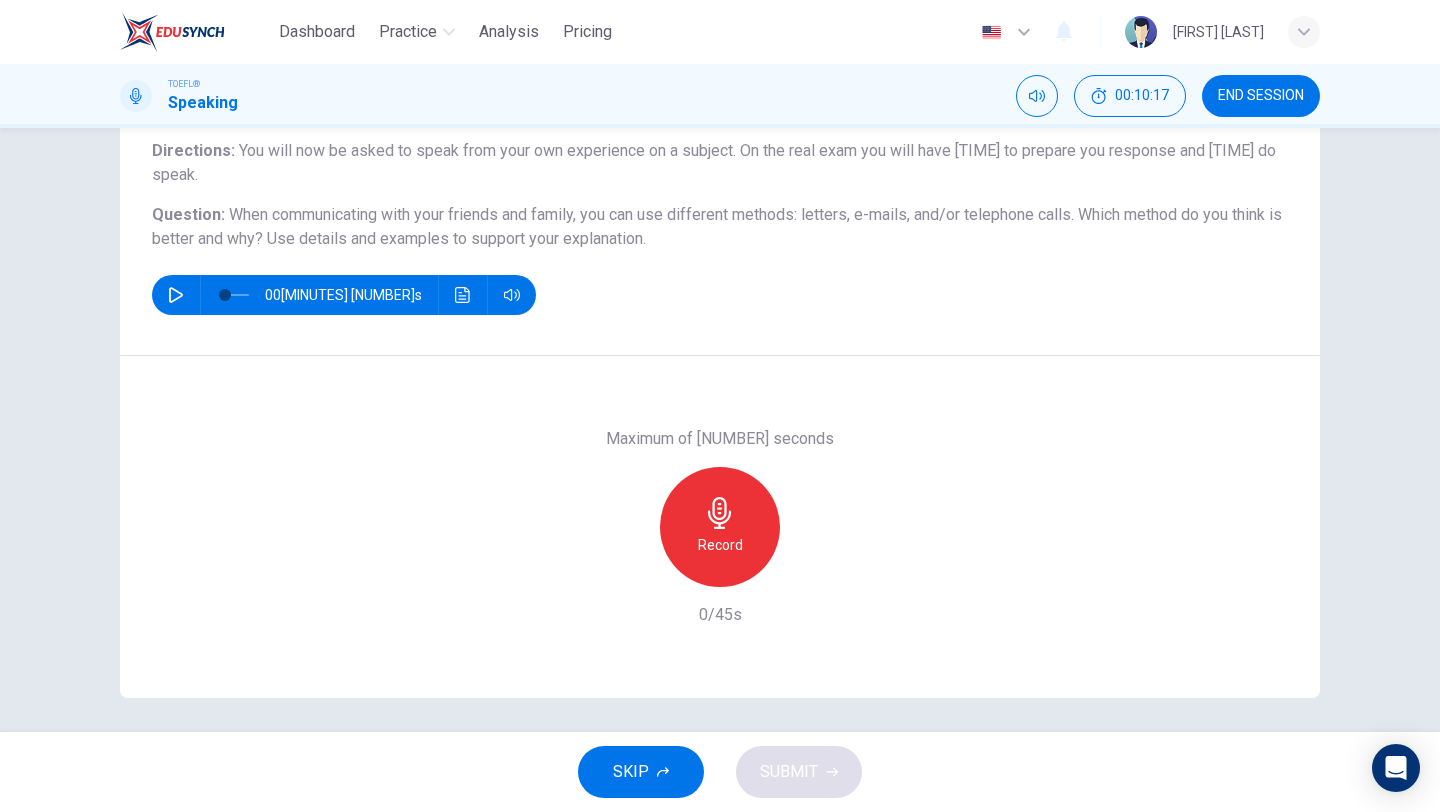 scroll, scrollTop: 161, scrollLeft: 0, axis: vertical 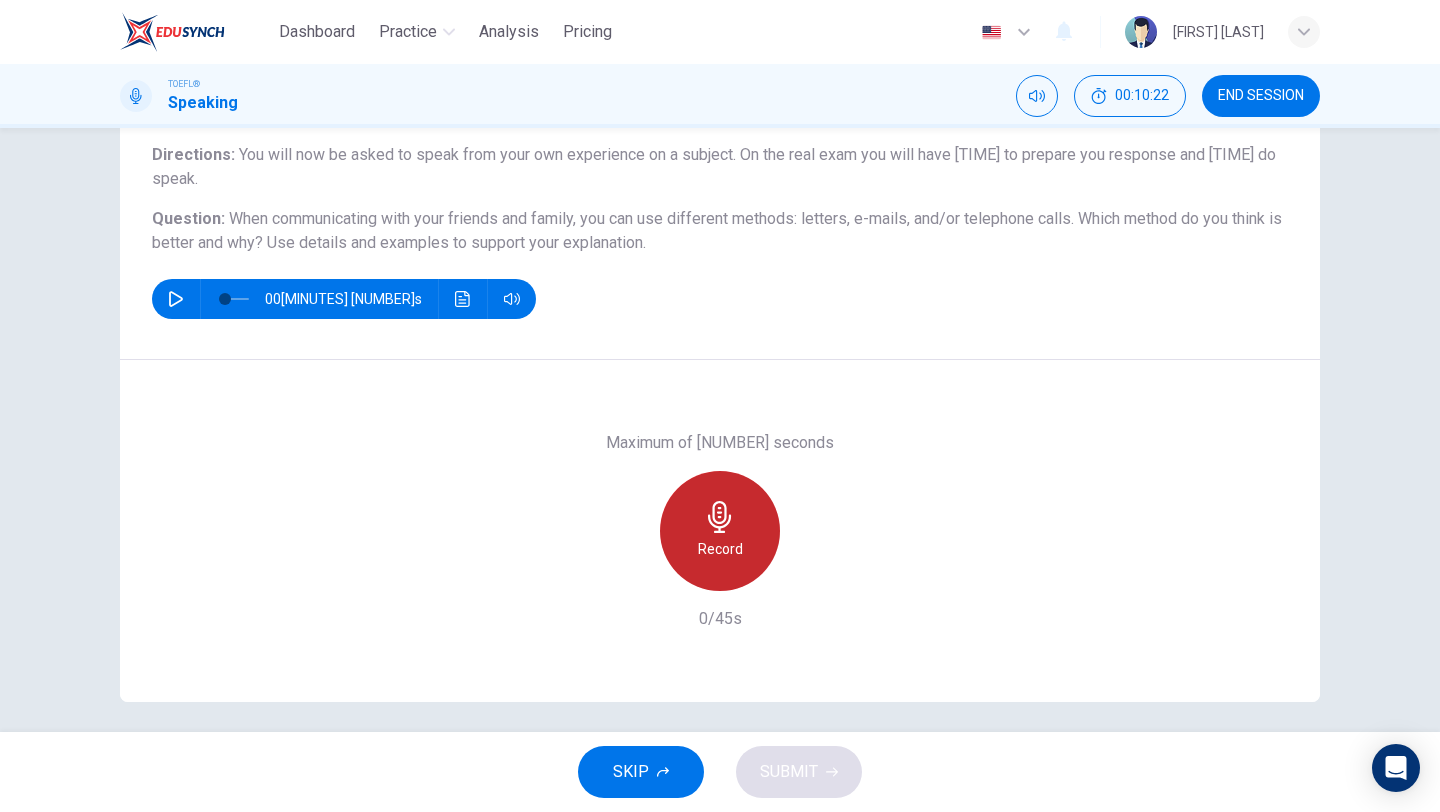 click on "Record" at bounding box center (720, 531) 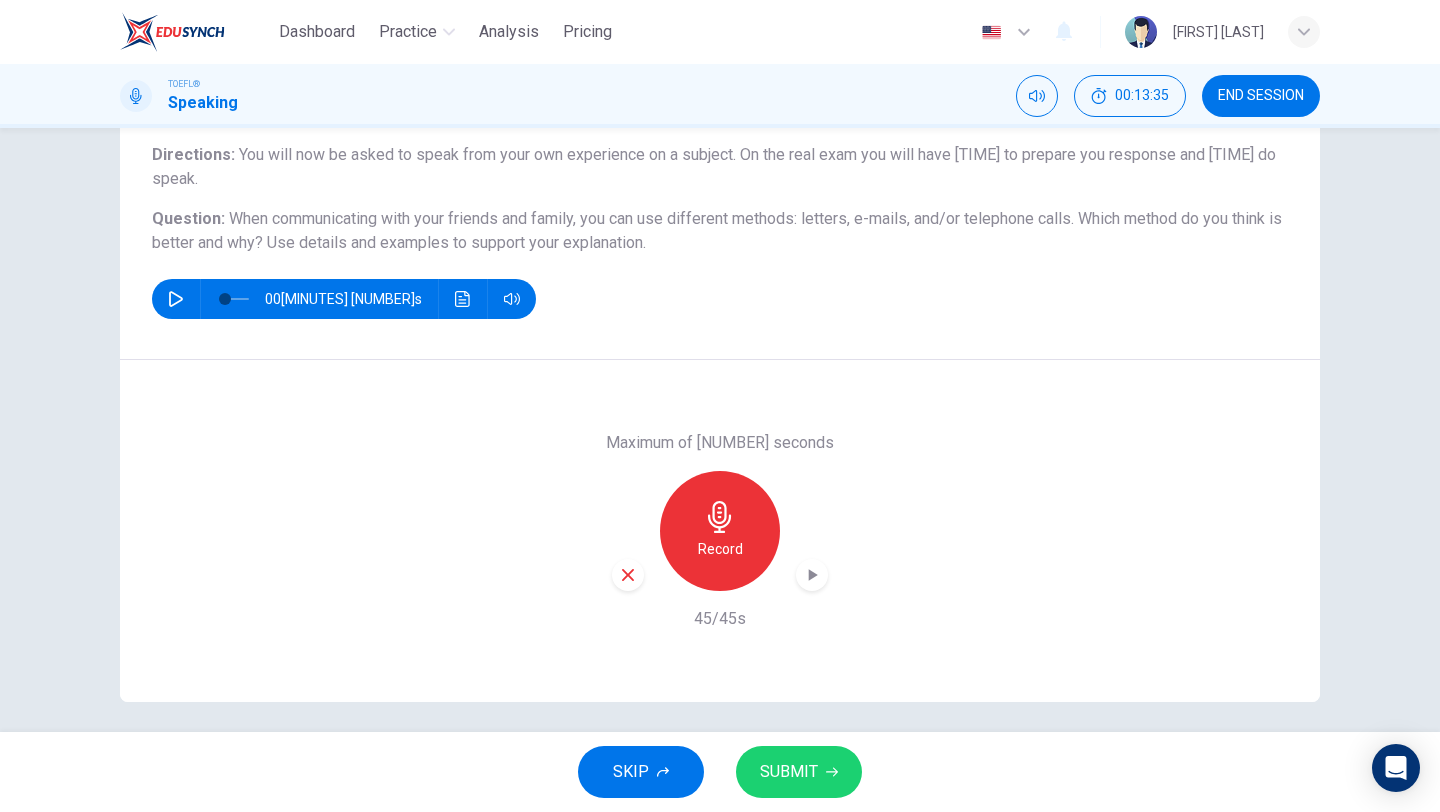click on "SUBMIT" at bounding box center [789, 772] 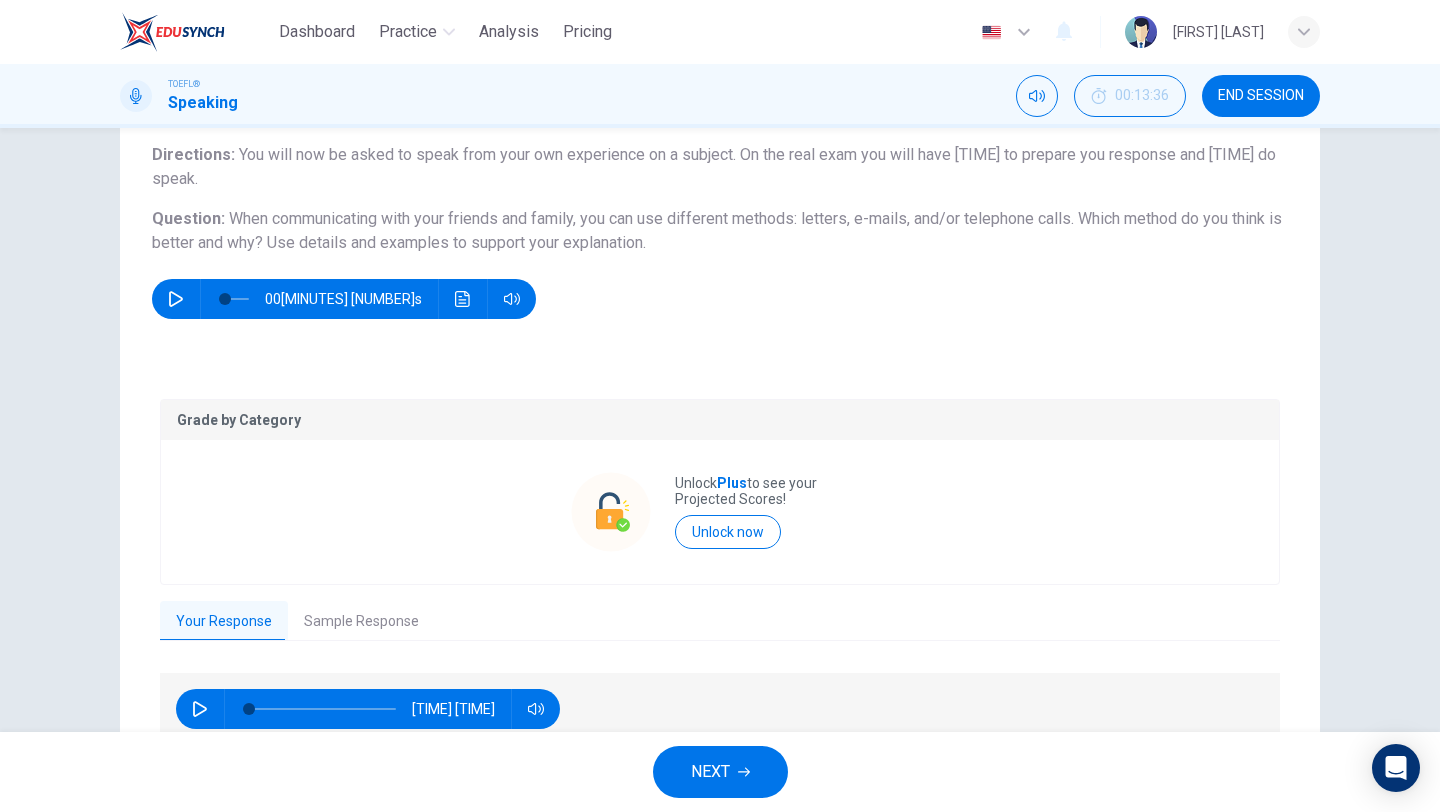 click on "NEXT" at bounding box center (720, 772) 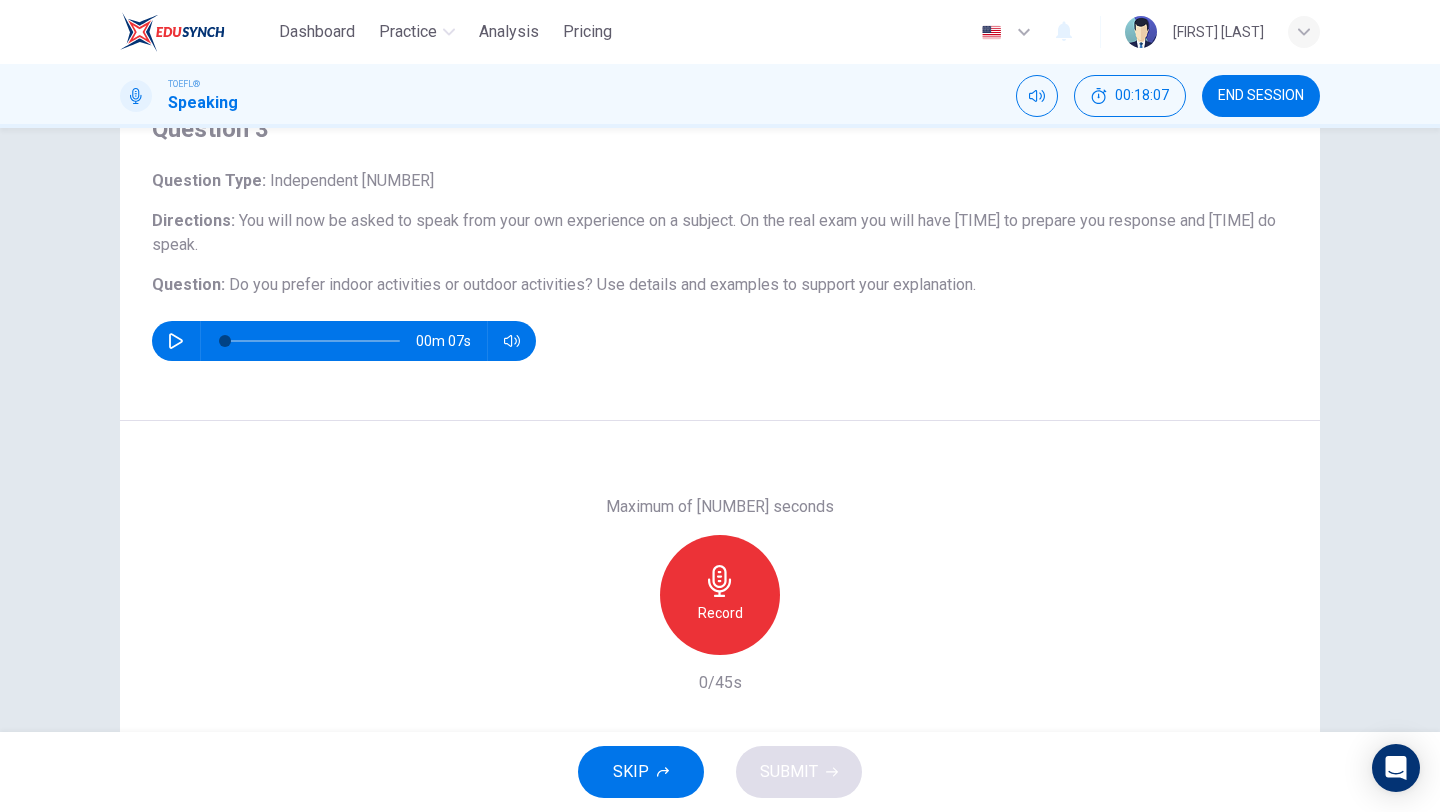 scroll, scrollTop: 93, scrollLeft: 0, axis: vertical 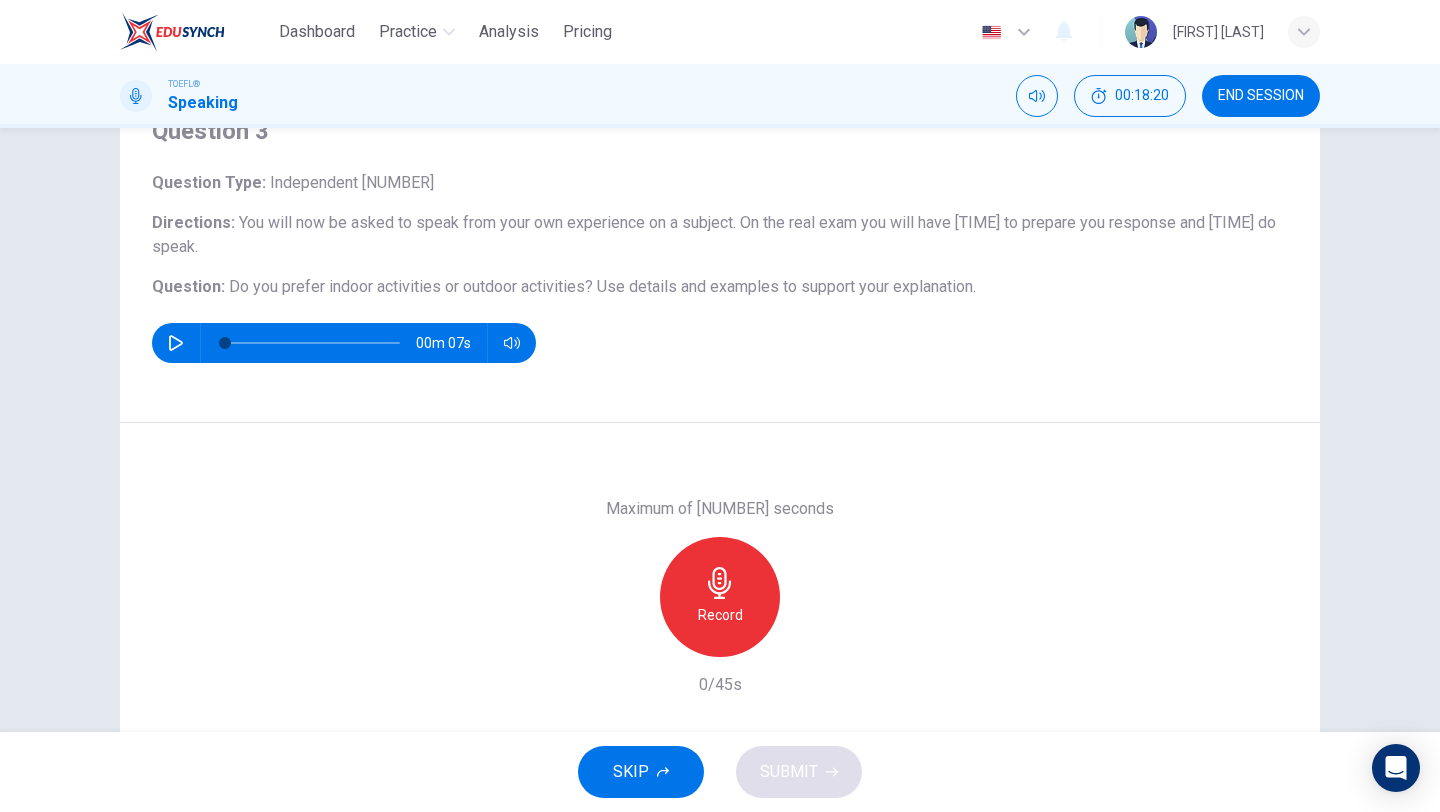 click on "Record" at bounding box center [720, 597] 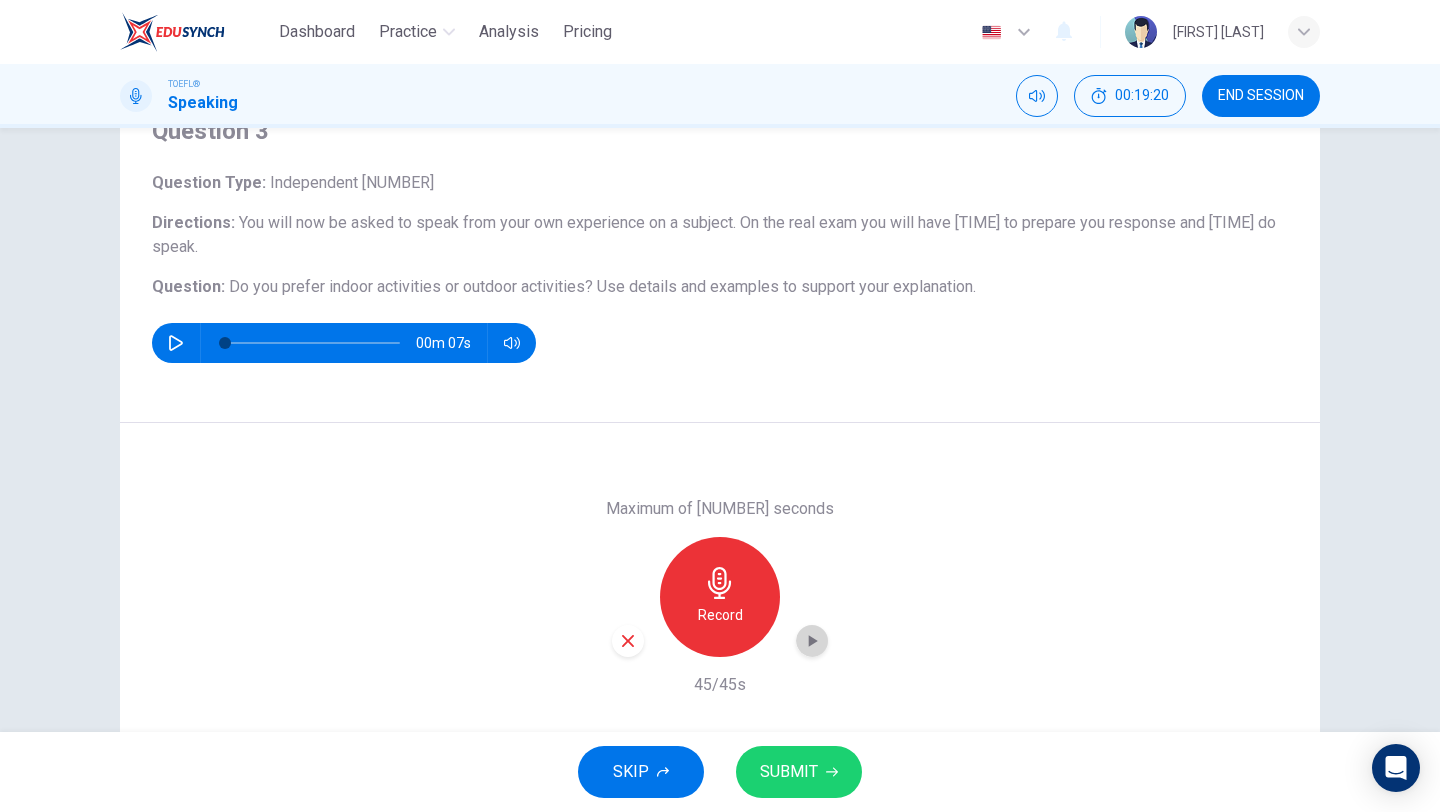 click at bounding box center (812, 641) 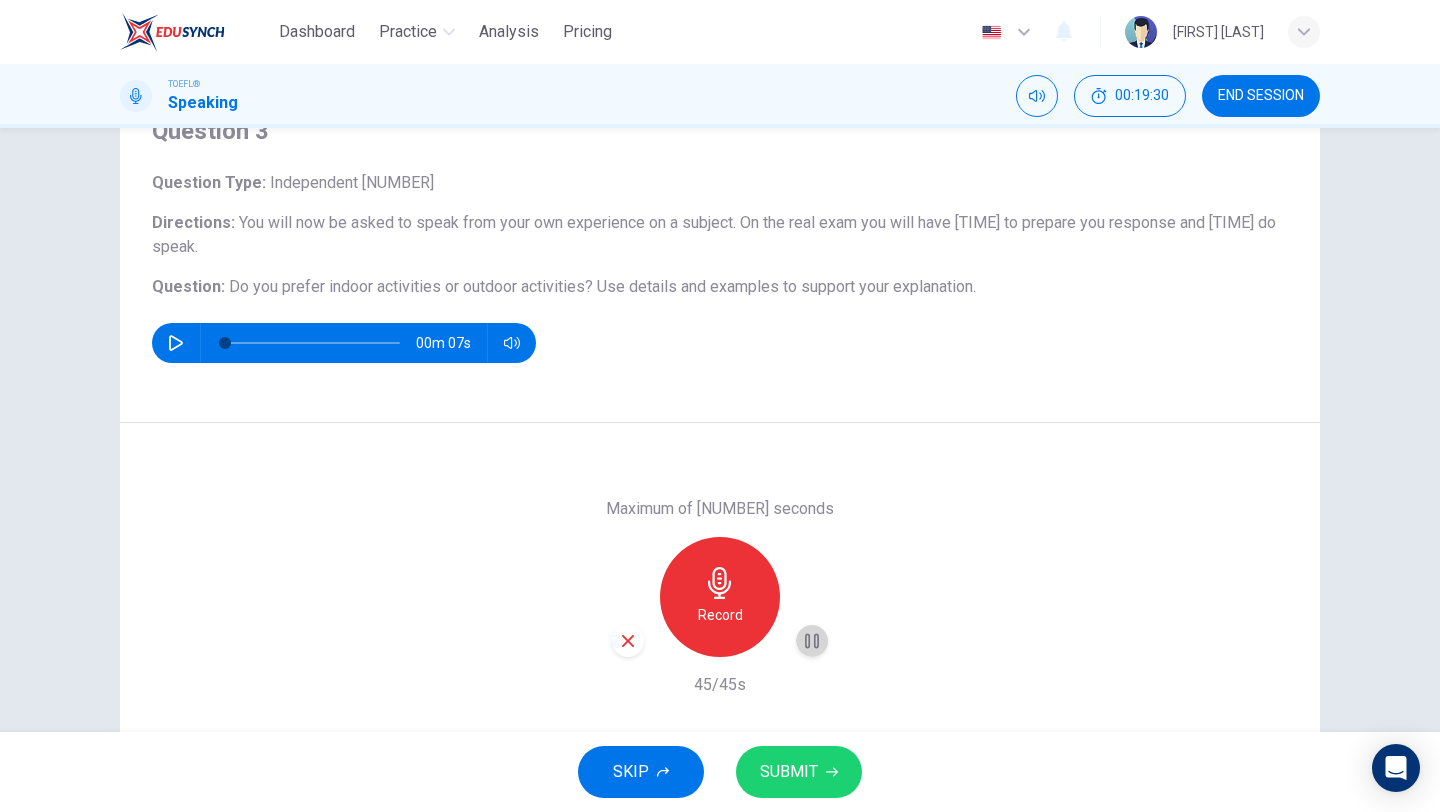 click at bounding box center (812, 641) 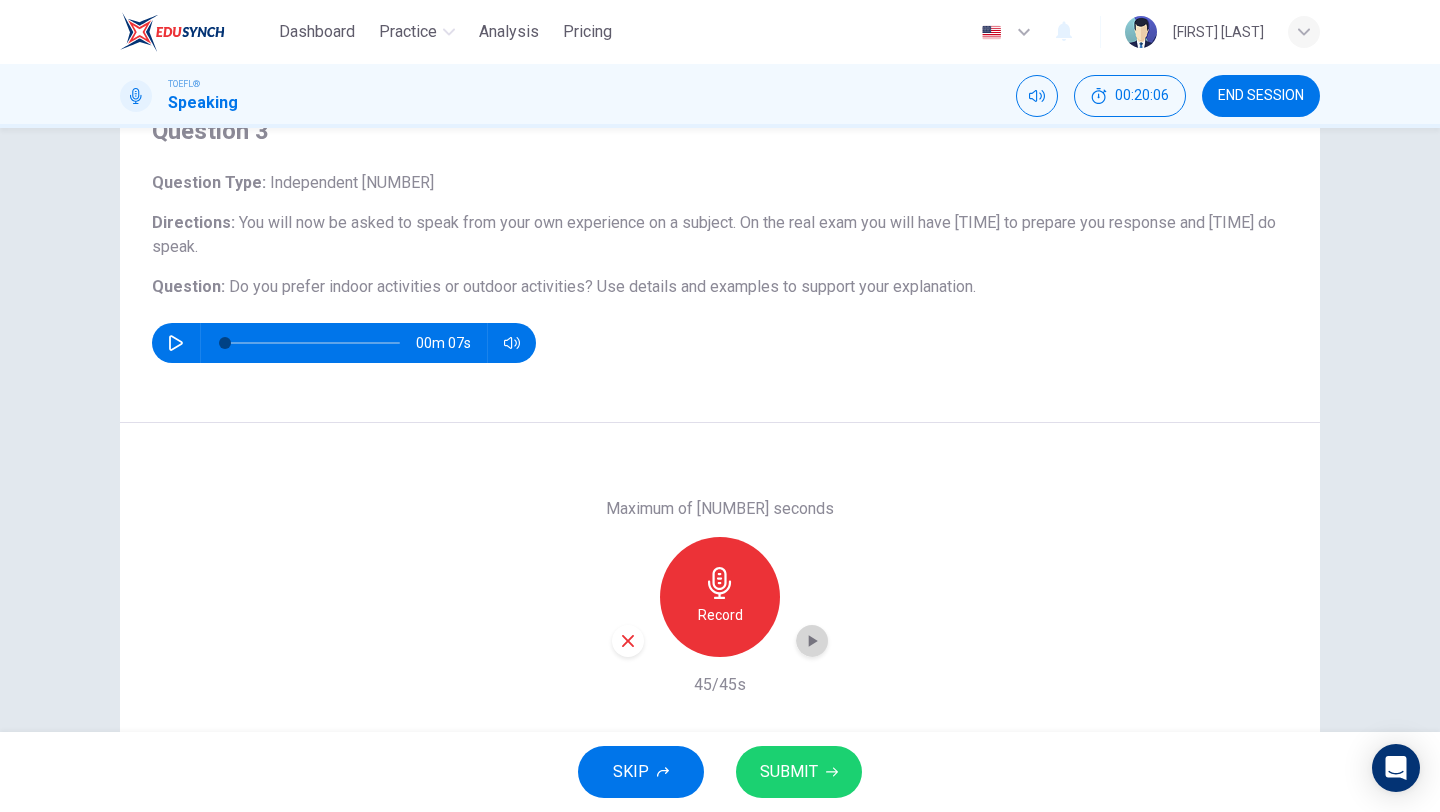 click at bounding box center (812, 641) 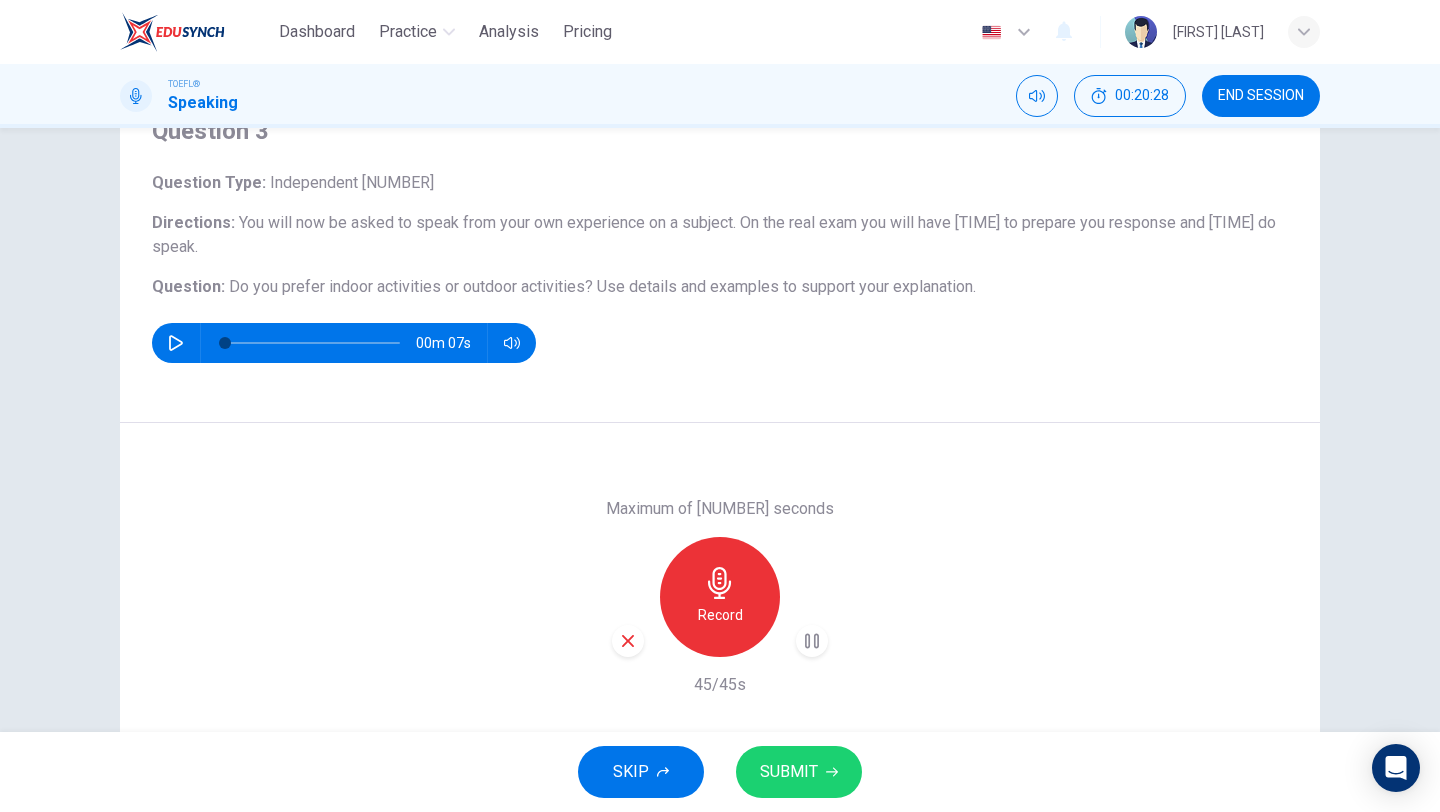 click at bounding box center [812, 641] 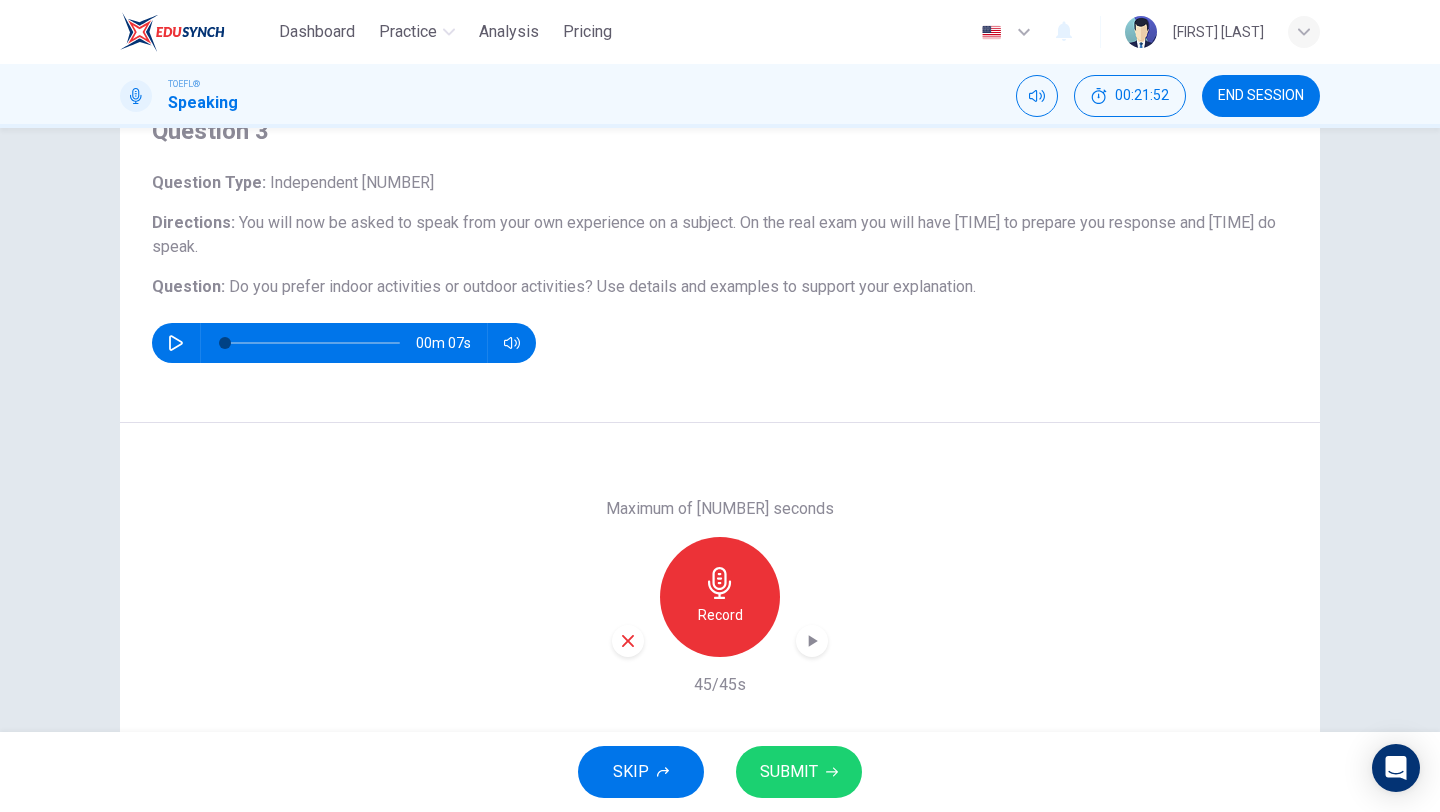 click at bounding box center (813, 641) 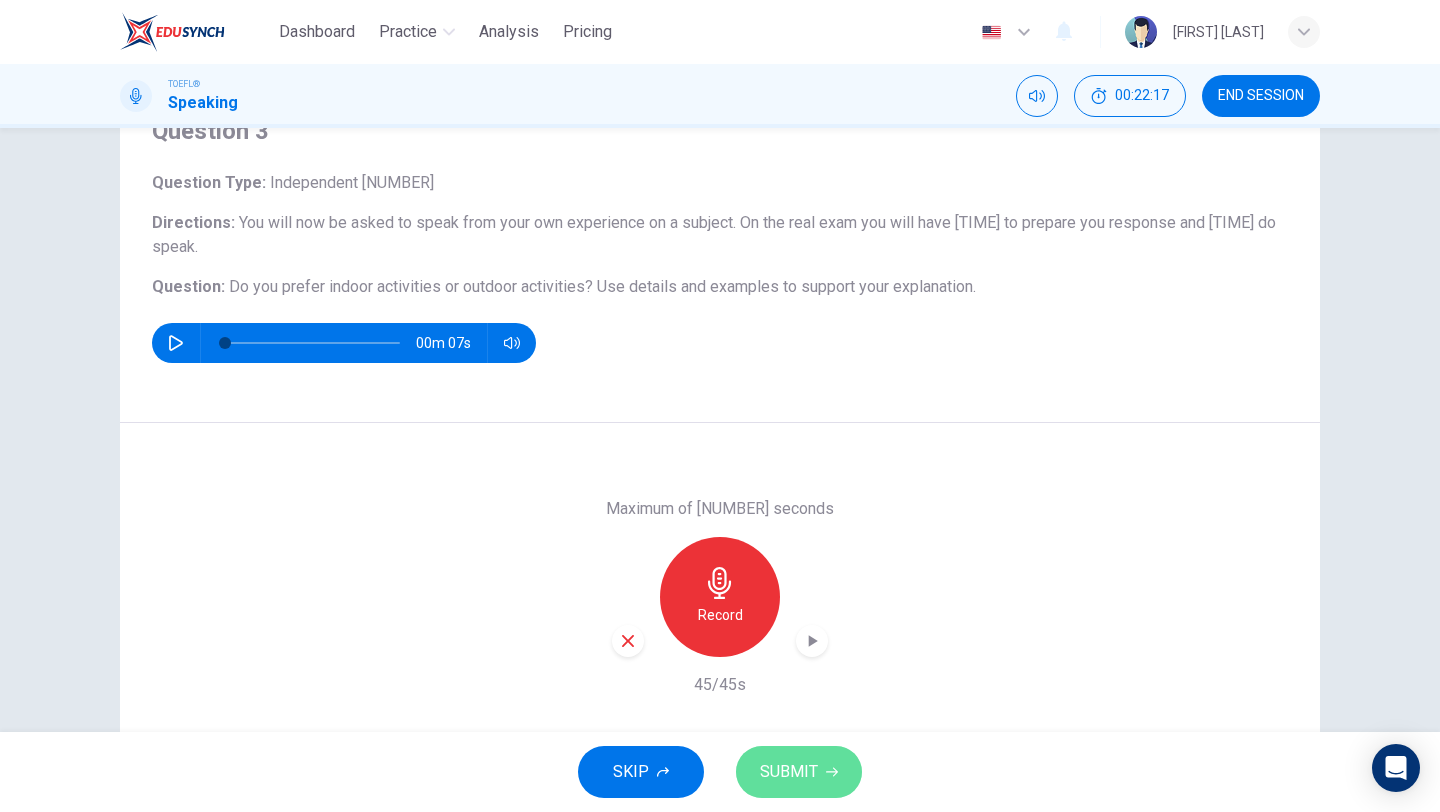 click on "SUBMIT" at bounding box center [789, 772] 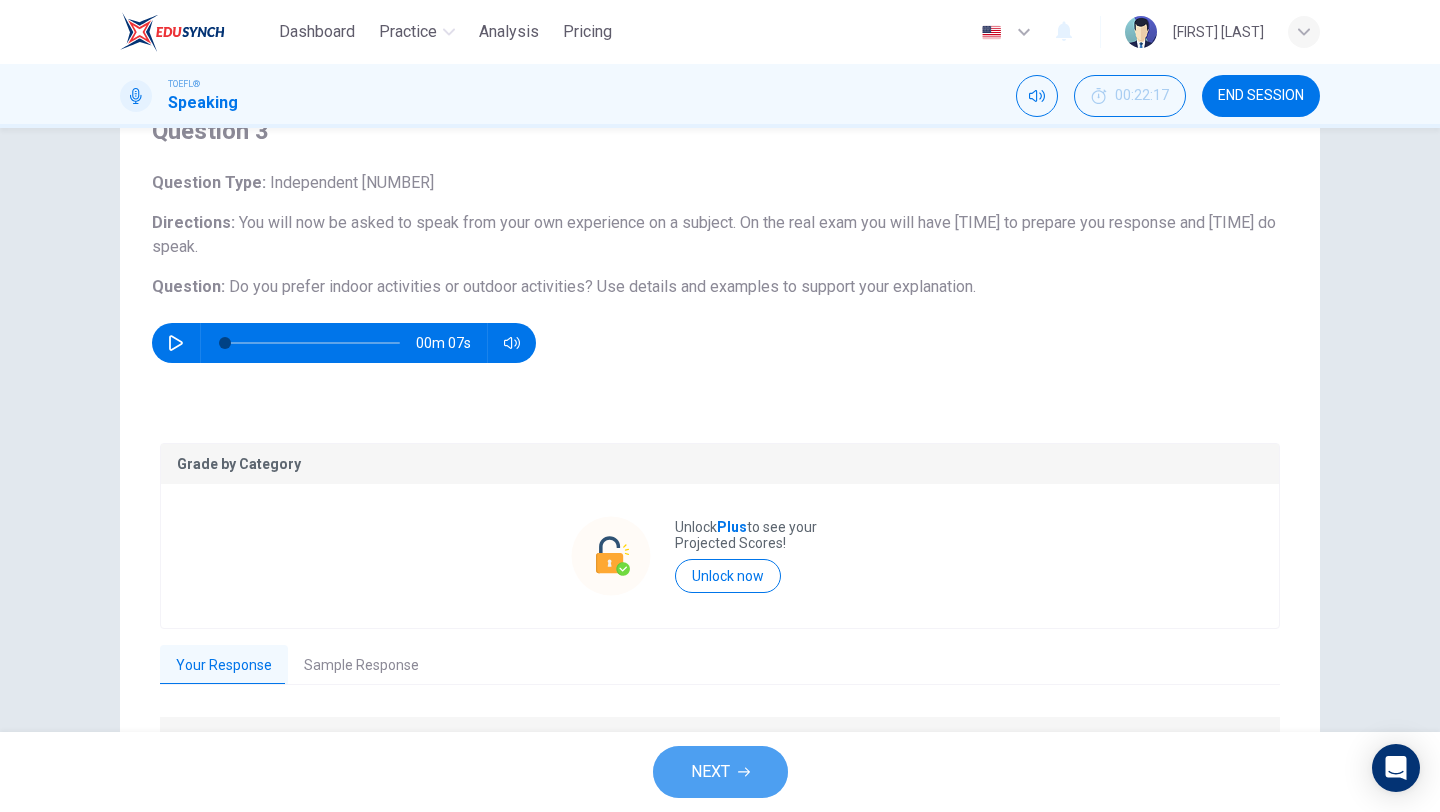 click on "NEXT" at bounding box center (720, 772) 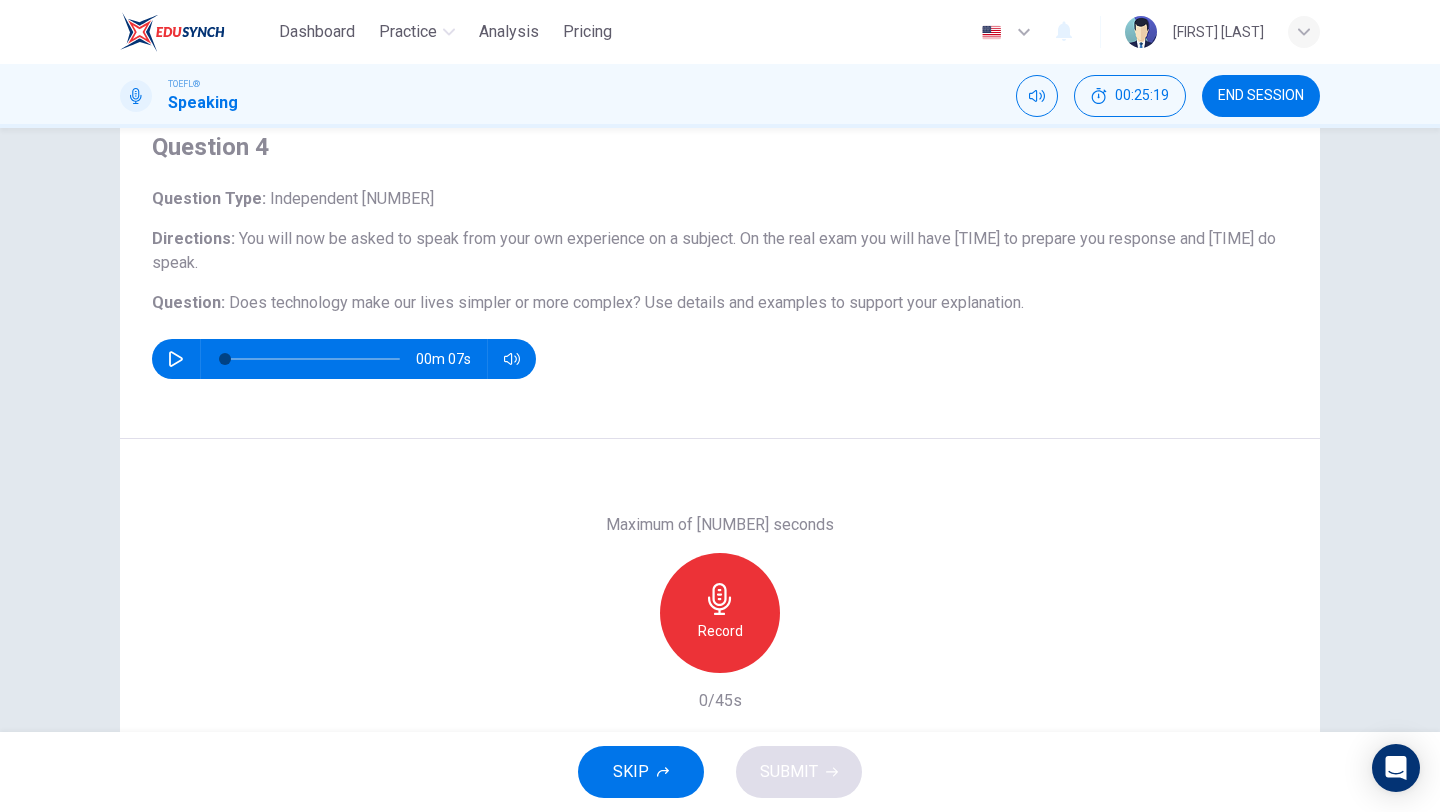 scroll, scrollTop: 79, scrollLeft: 0, axis: vertical 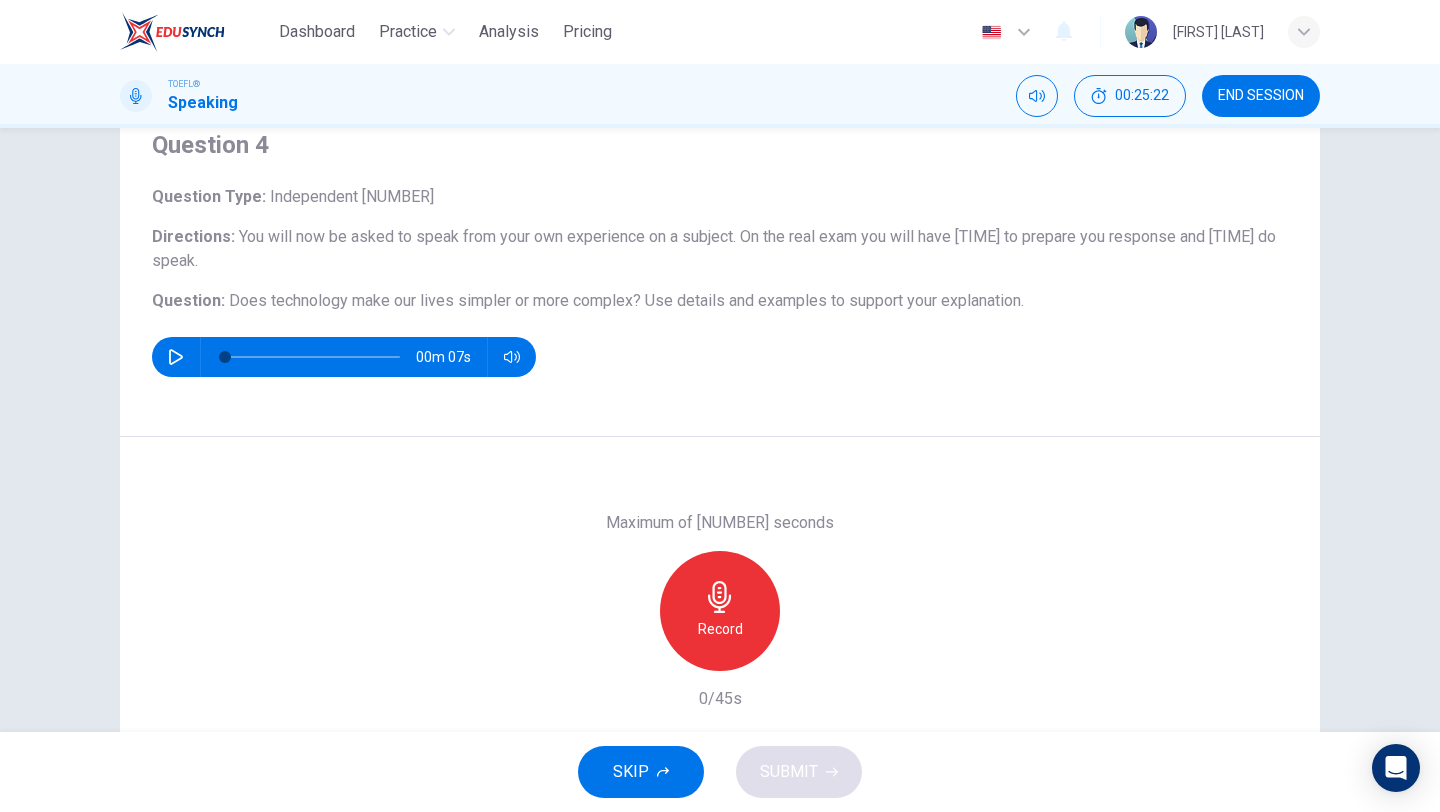 click on "Record" at bounding box center (720, 629) 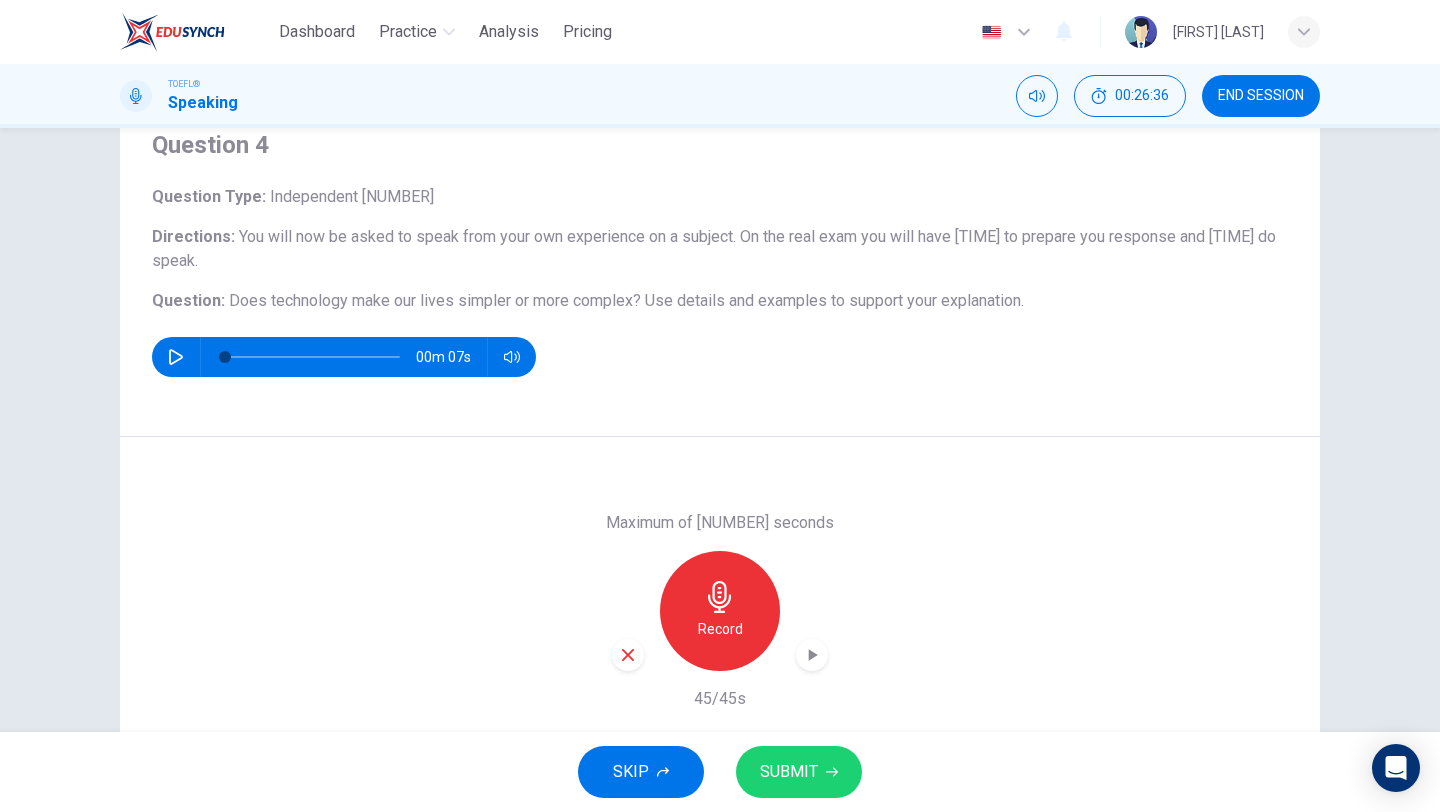 click at bounding box center (813, 655) 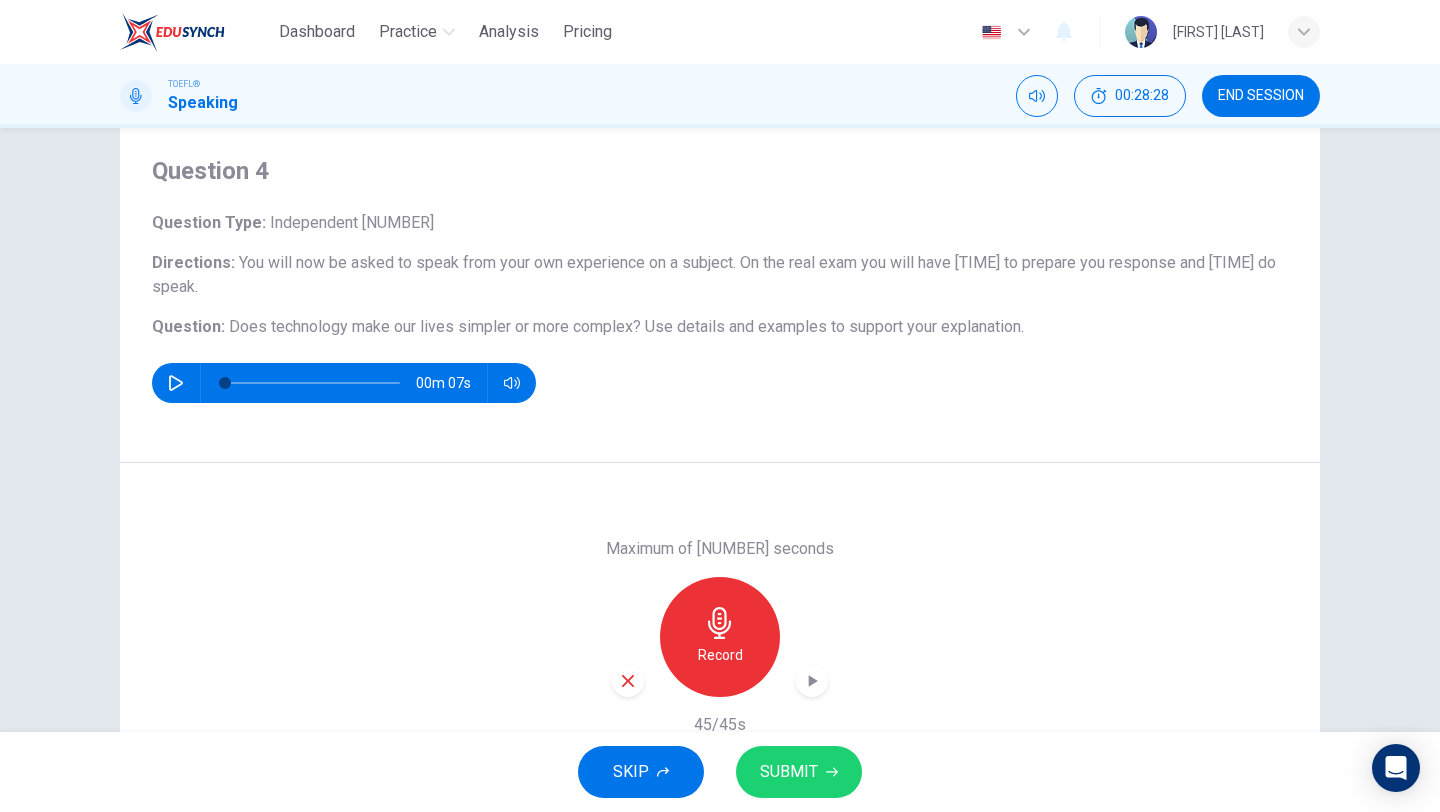 scroll, scrollTop: 171, scrollLeft: 0, axis: vertical 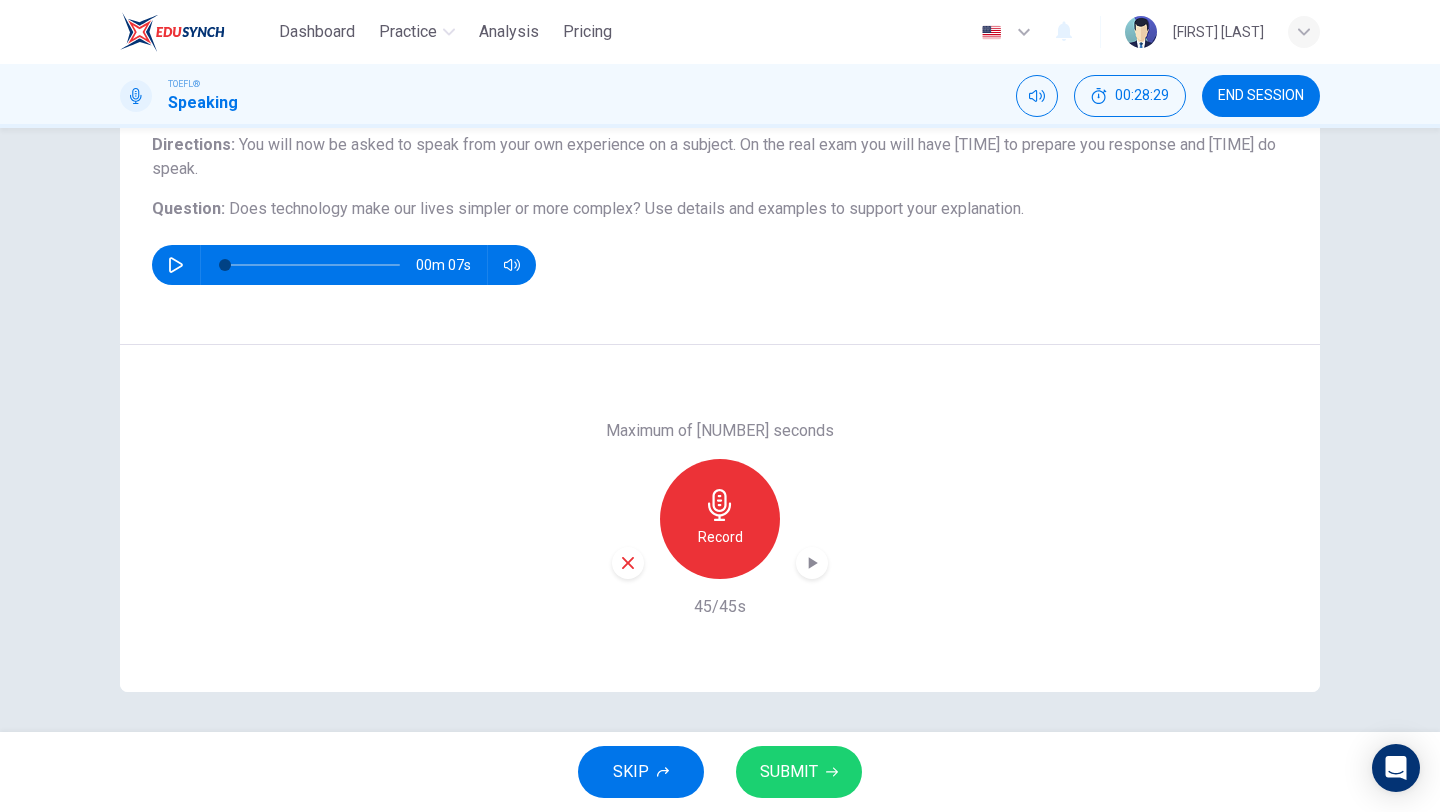 click on "SUBMIT" at bounding box center (789, 772) 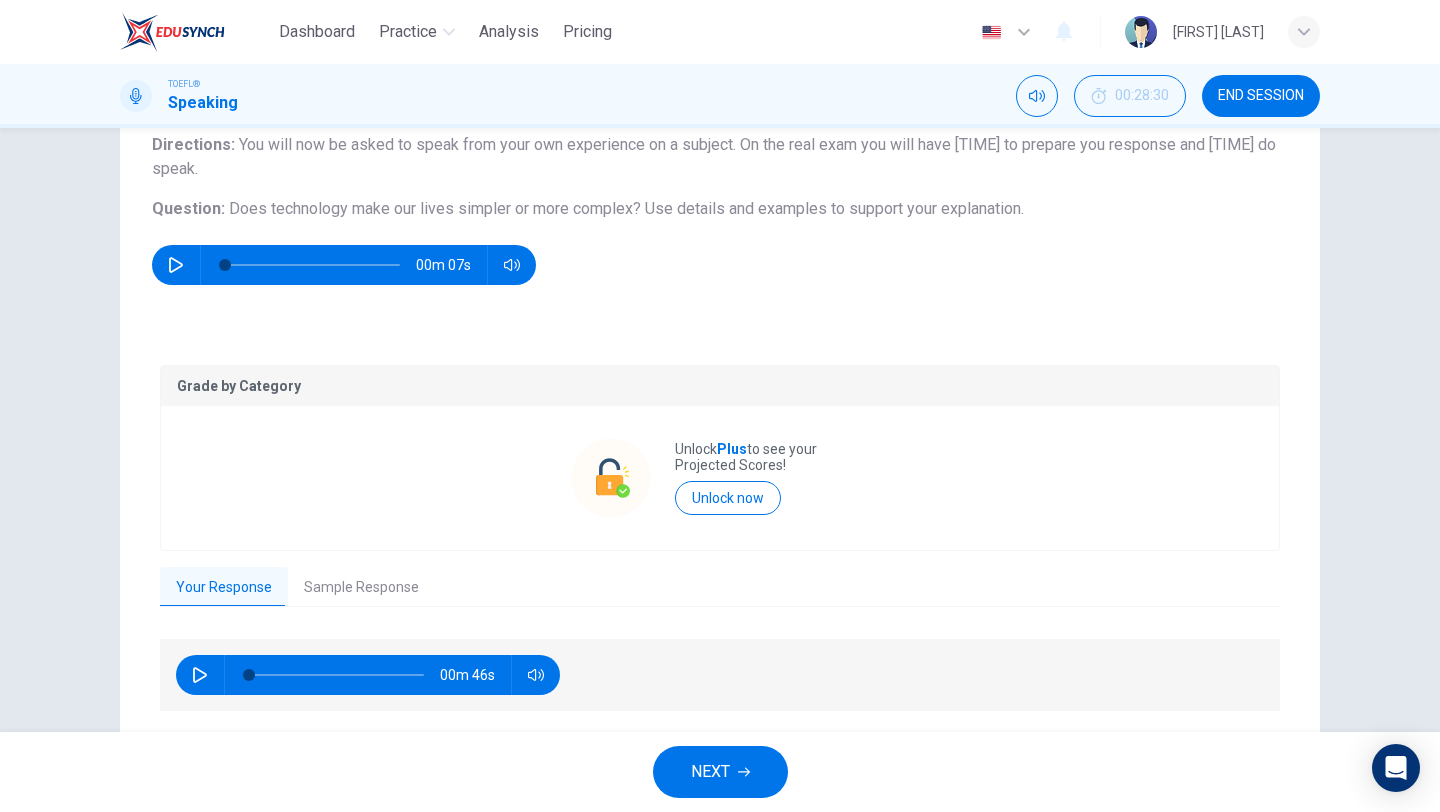 click at bounding box center (744, 772) 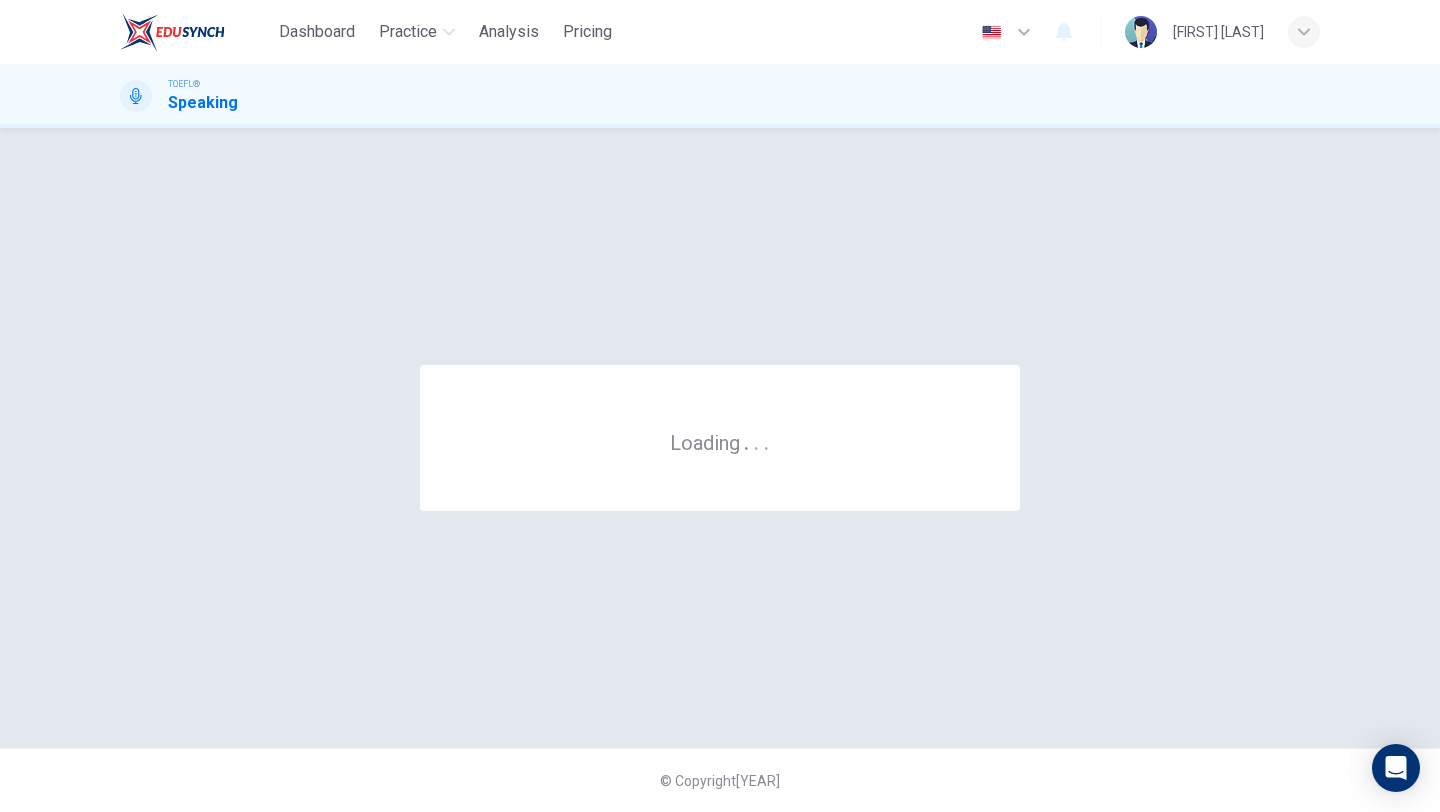 scroll, scrollTop: 0, scrollLeft: 0, axis: both 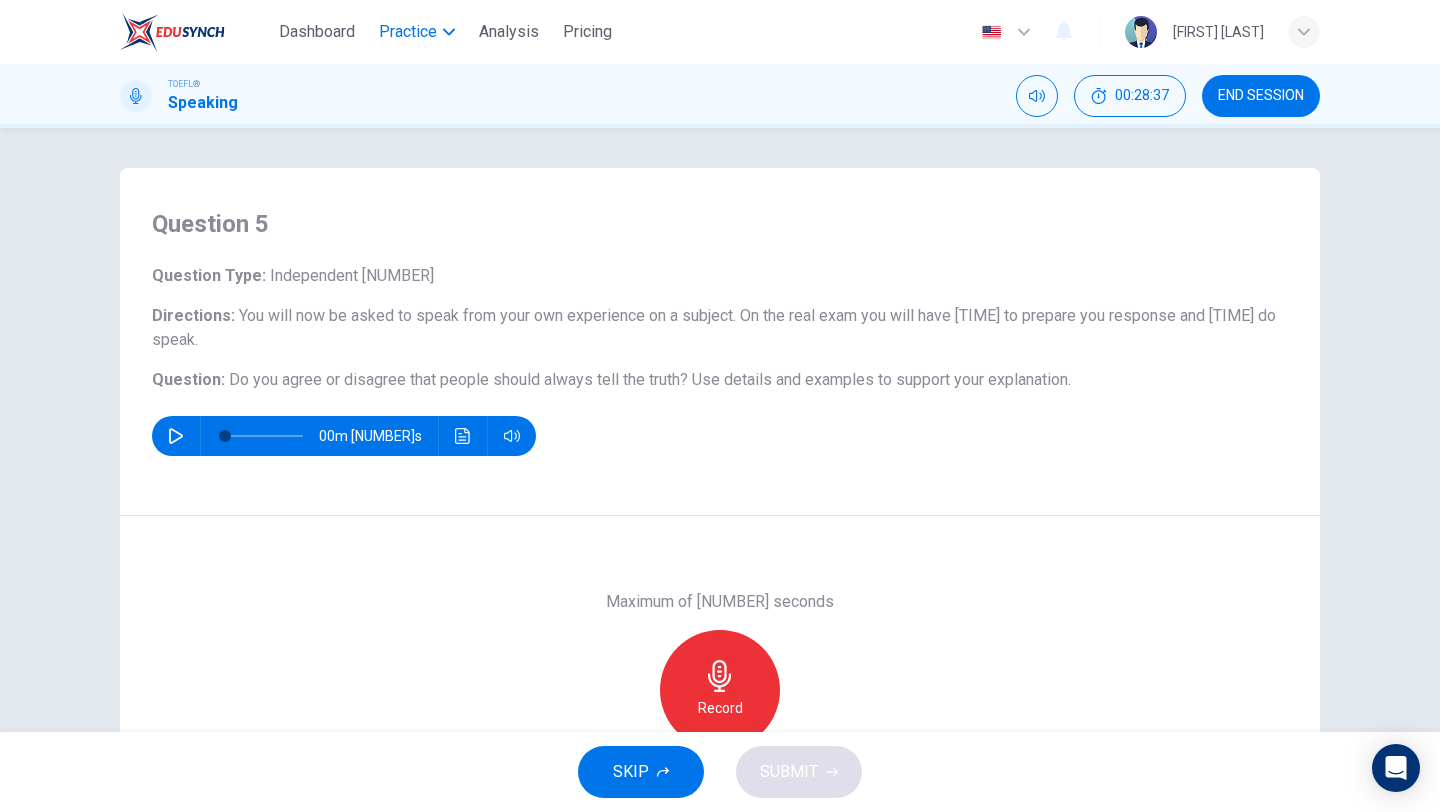 click on "Practice" at bounding box center (408, 32) 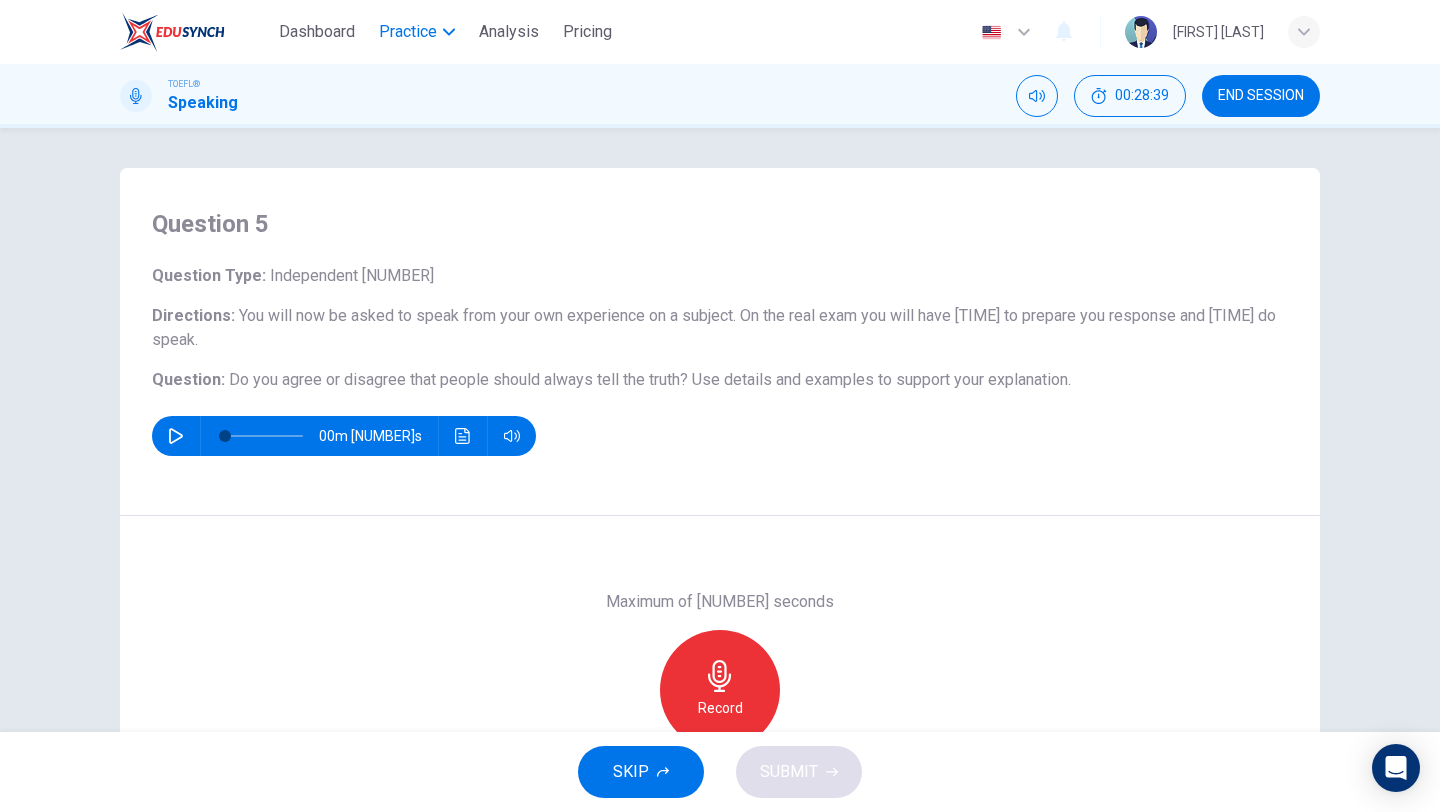 click on "Practice" at bounding box center [408, 32] 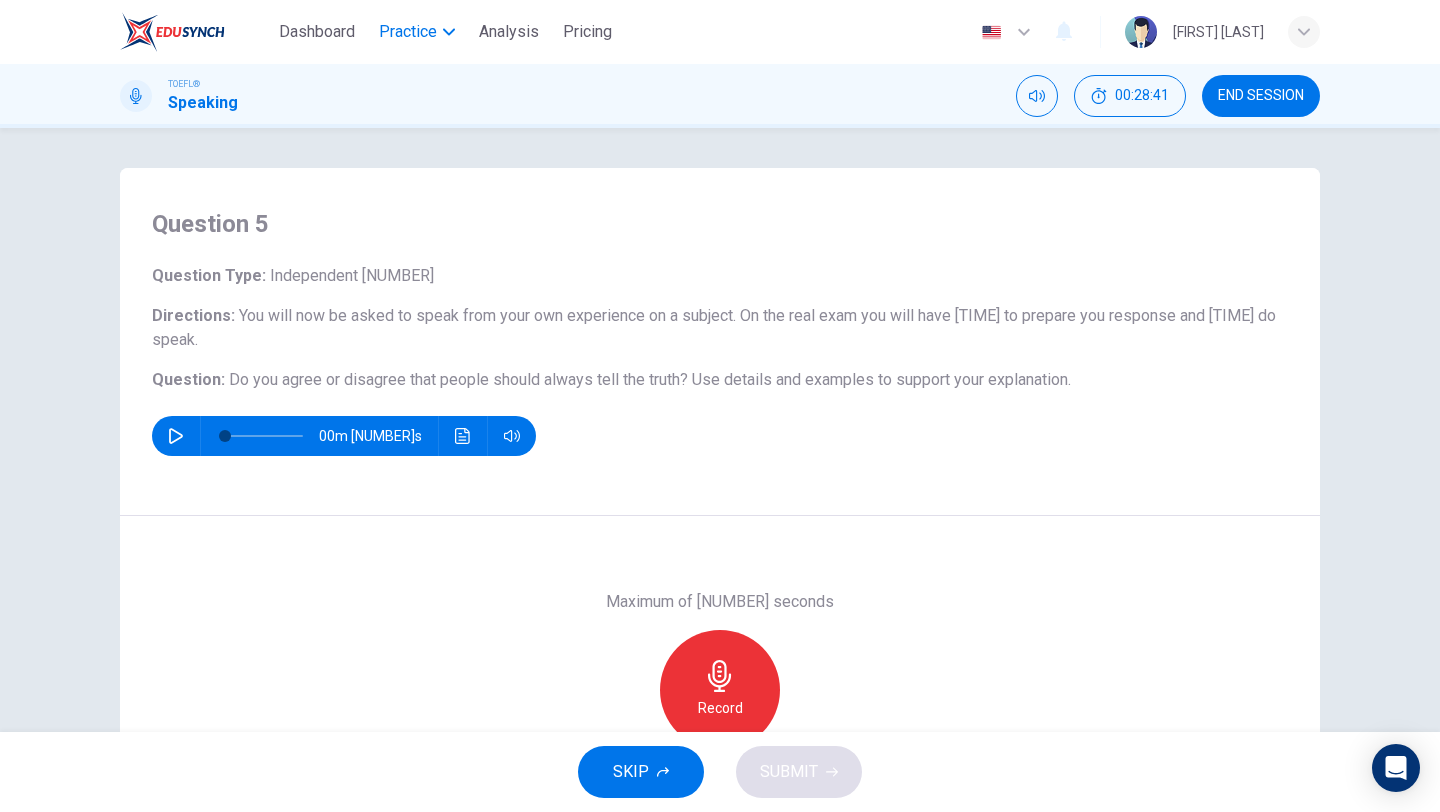 click on "Practice" at bounding box center (408, 32) 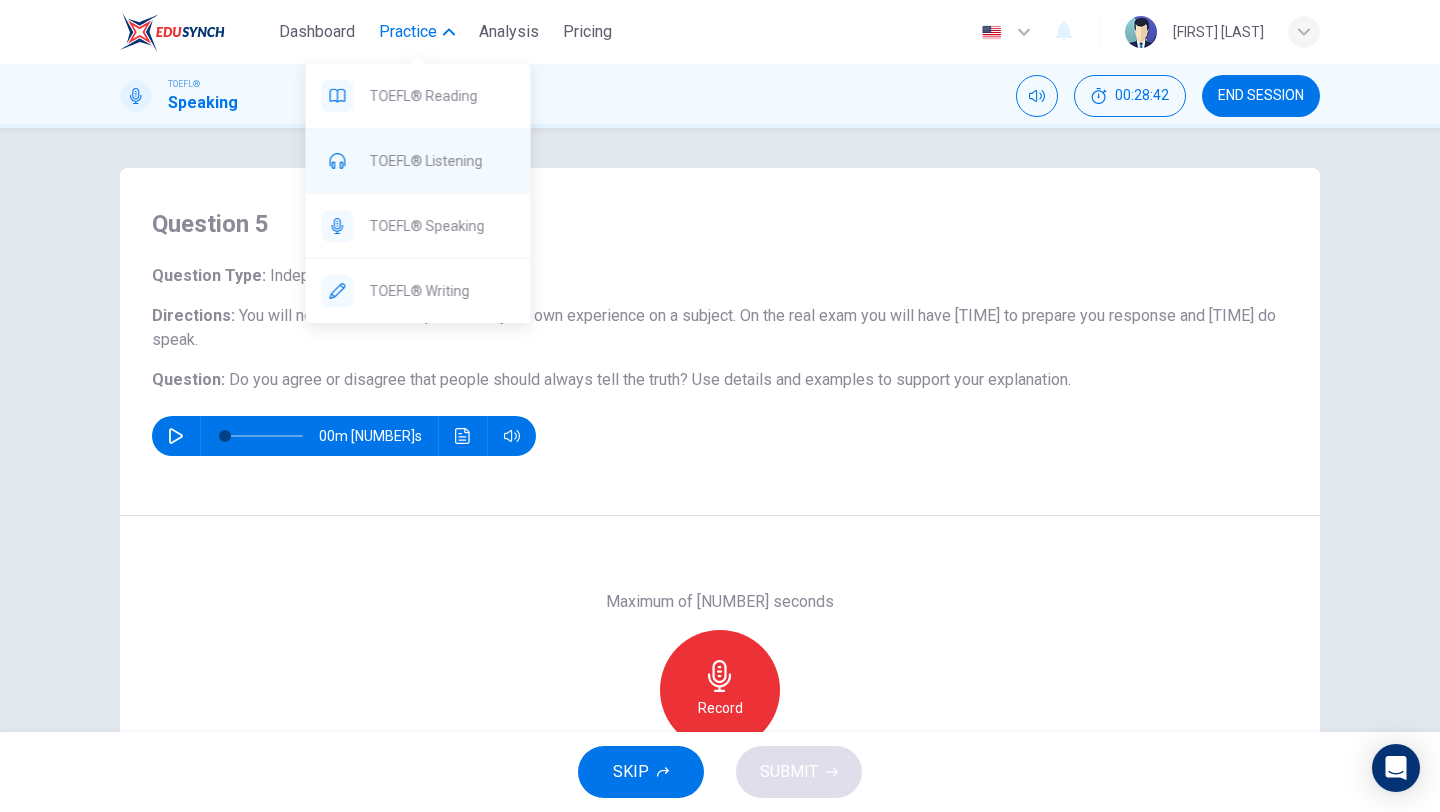 click on "TOEFL® Listening" at bounding box center [418, 96] 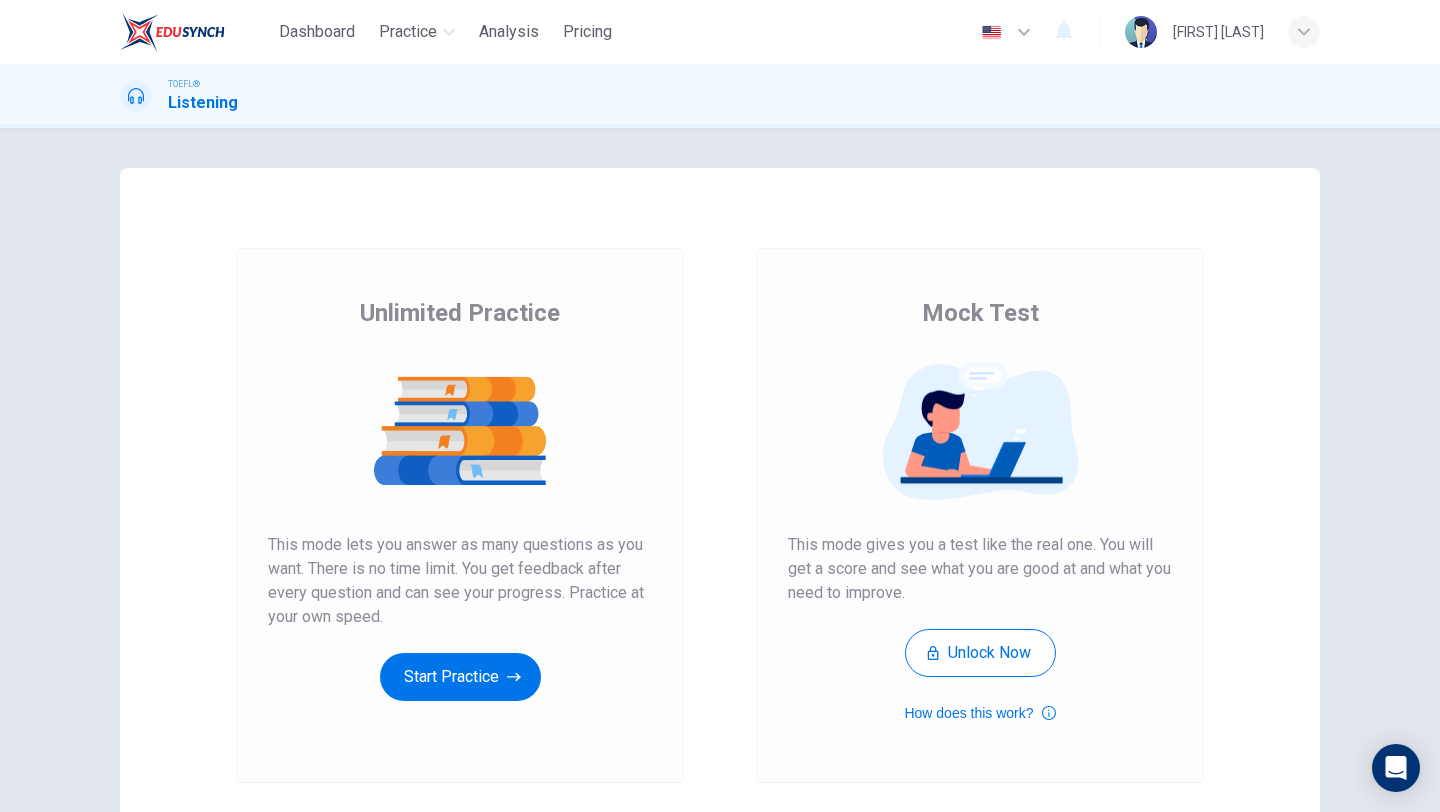 scroll, scrollTop: 0, scrollLeft: 0, axis: both 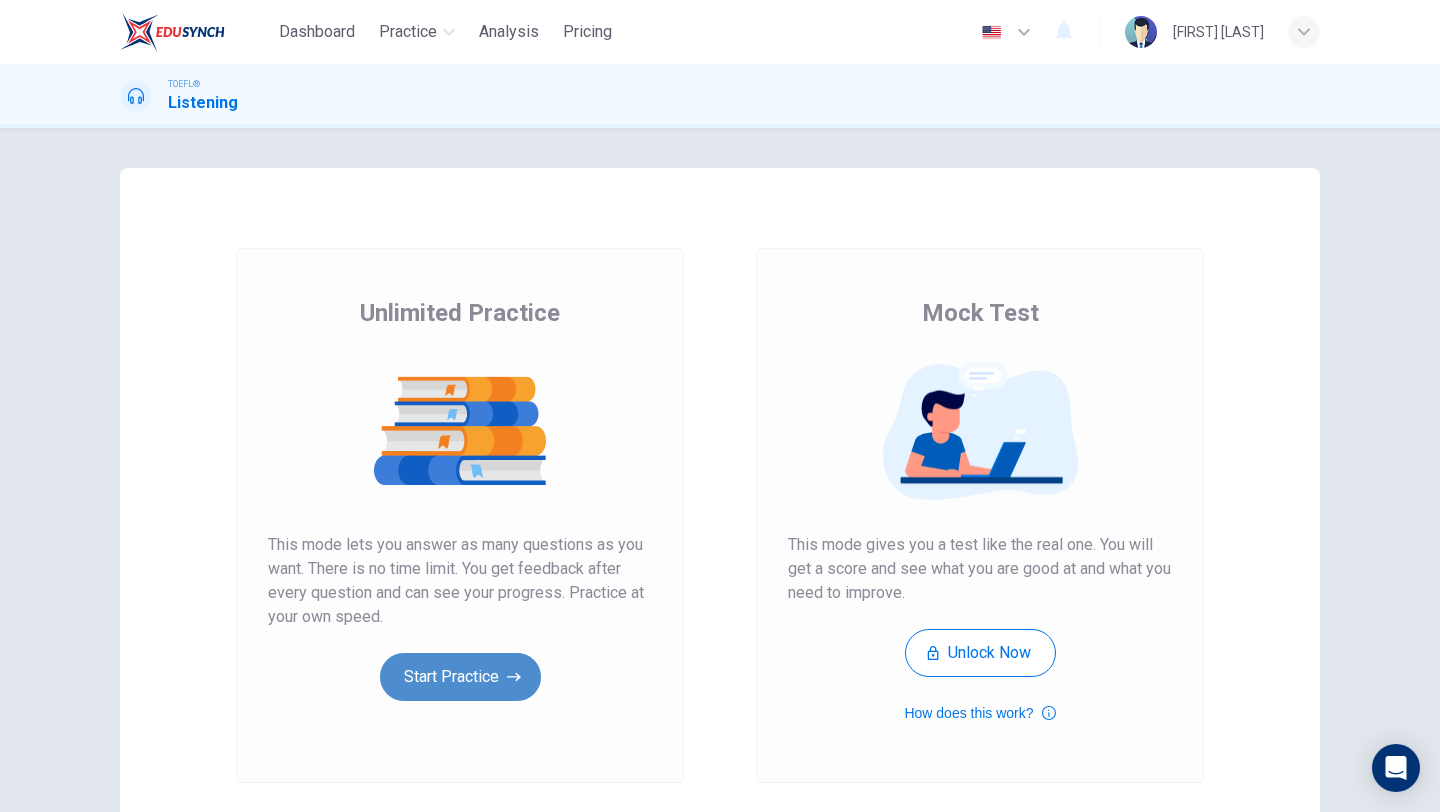 click on "Start Practice" at bounding box center [460, 677] 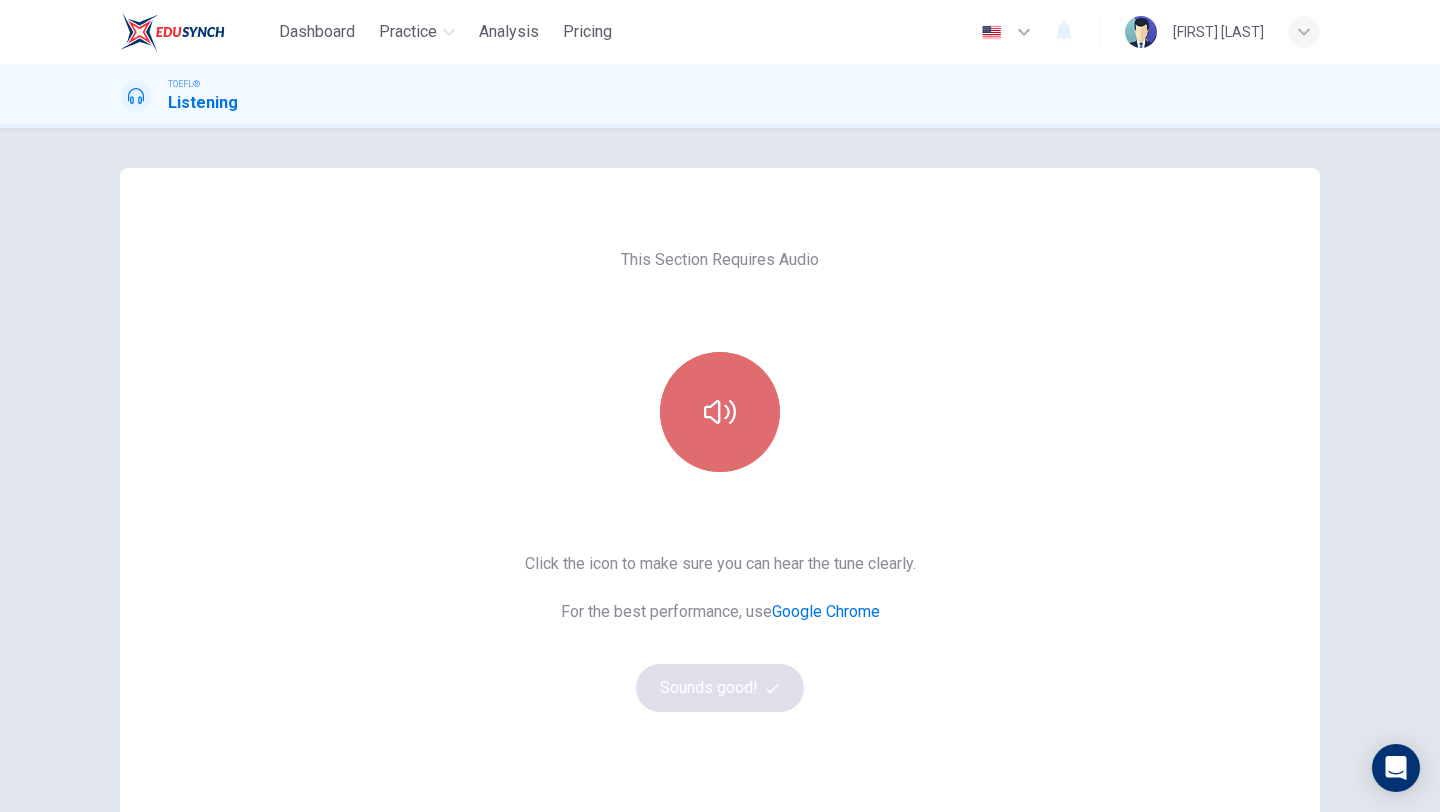 click at bounding box center [720, 412] 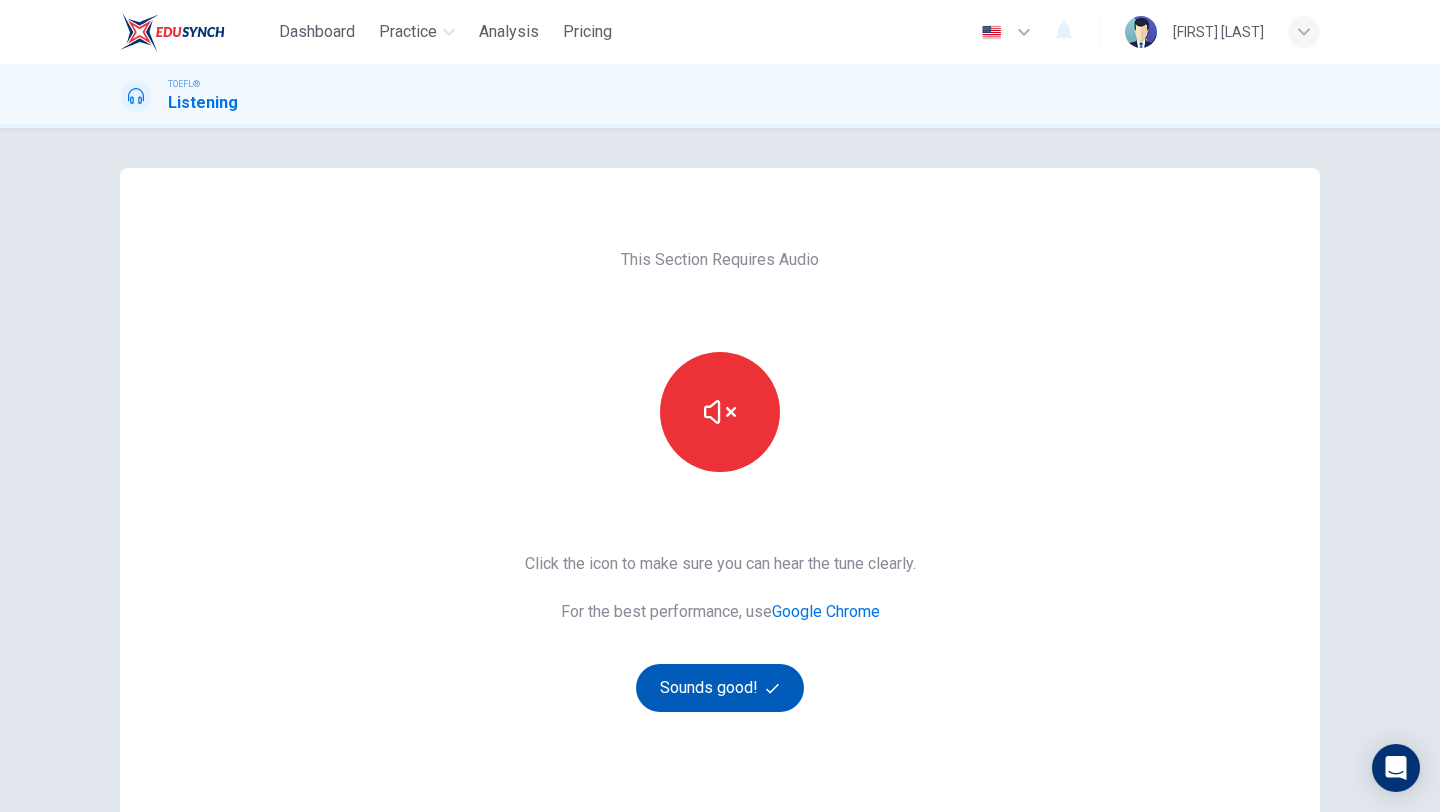 click on "Sounds good!" at bounding box center [720, 688] 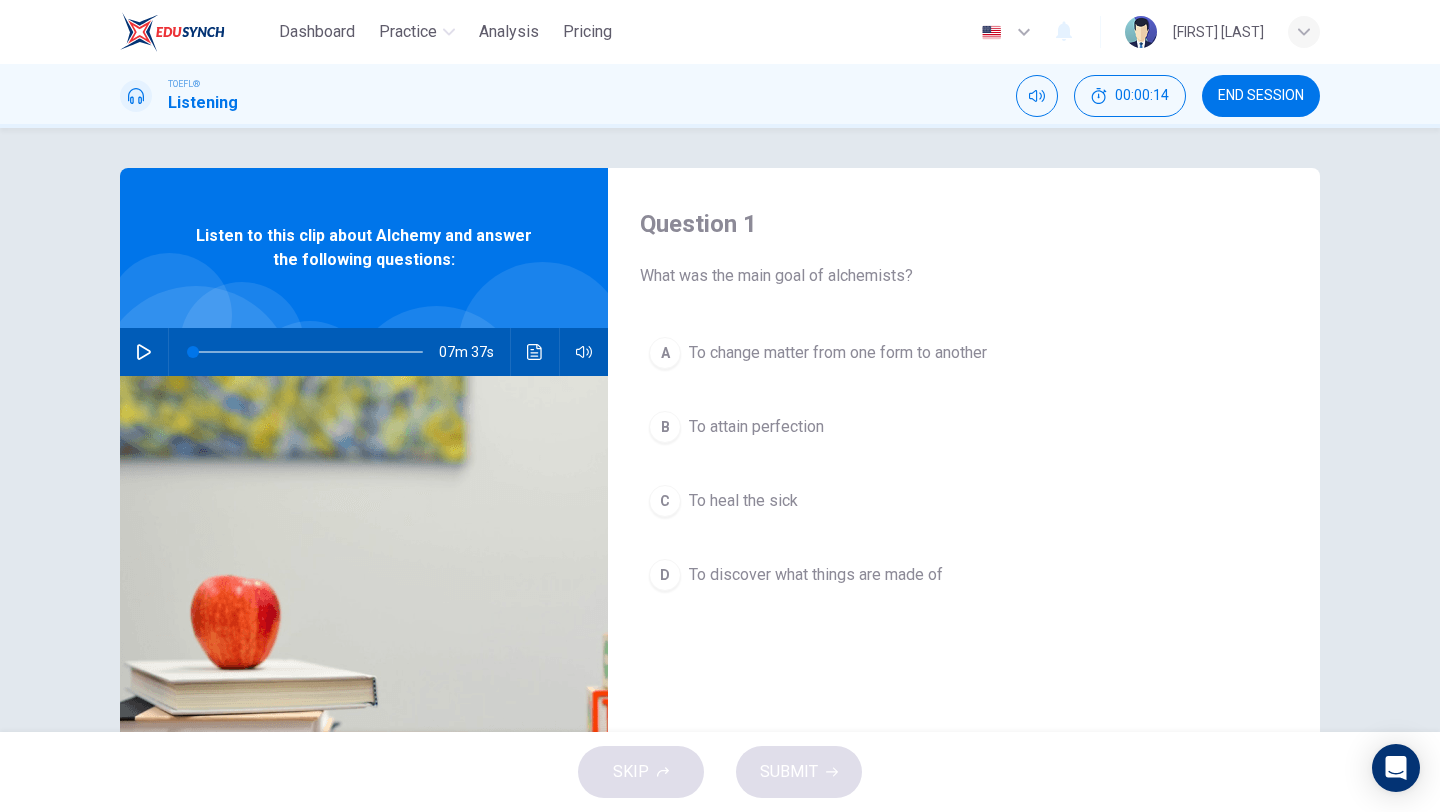 click on "SKIP SUBMIT" at bounding box center [720, 772] 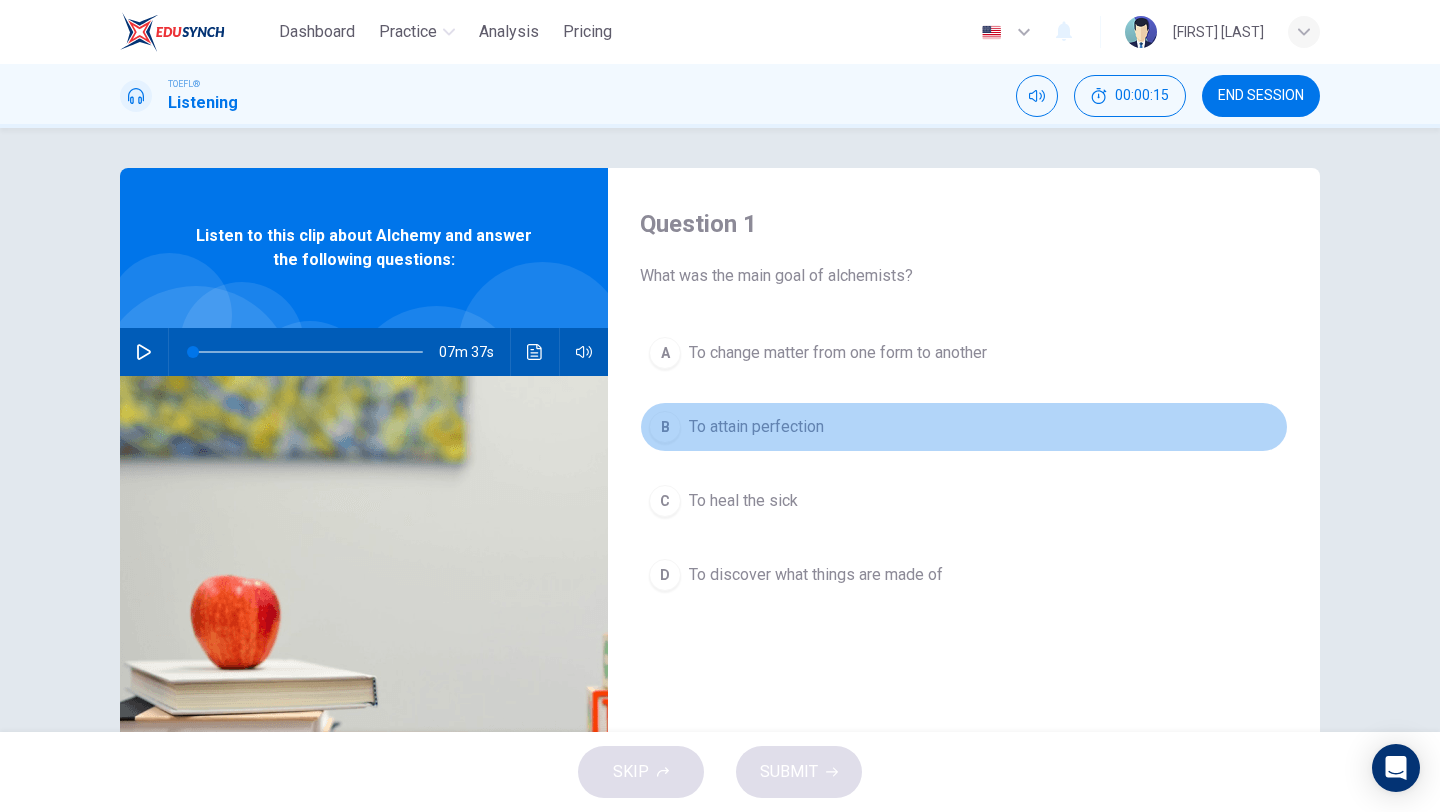 click on "B" at bounding box center [665, 353] 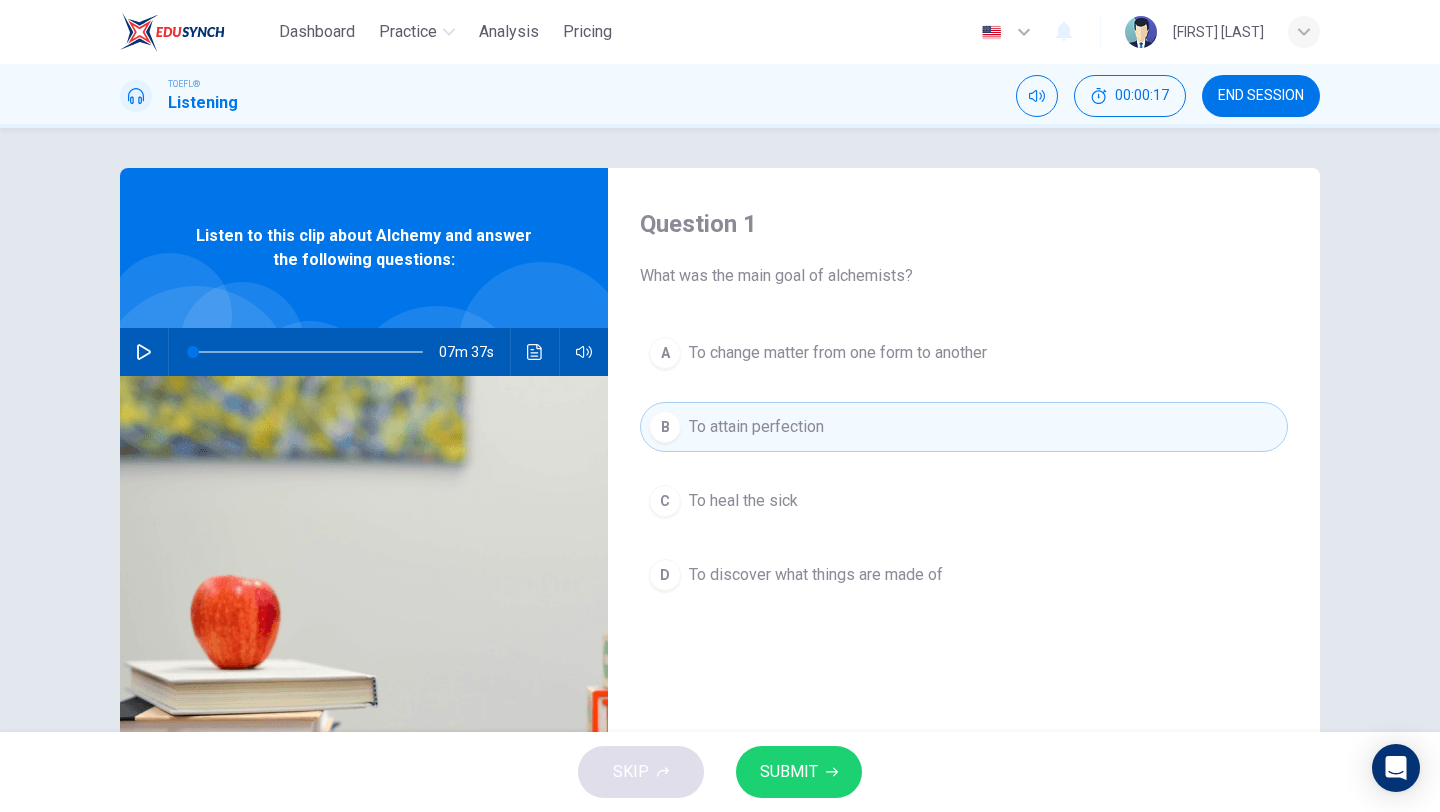 click on "SKIP SUBMIT" at bounding box center [720, 772] 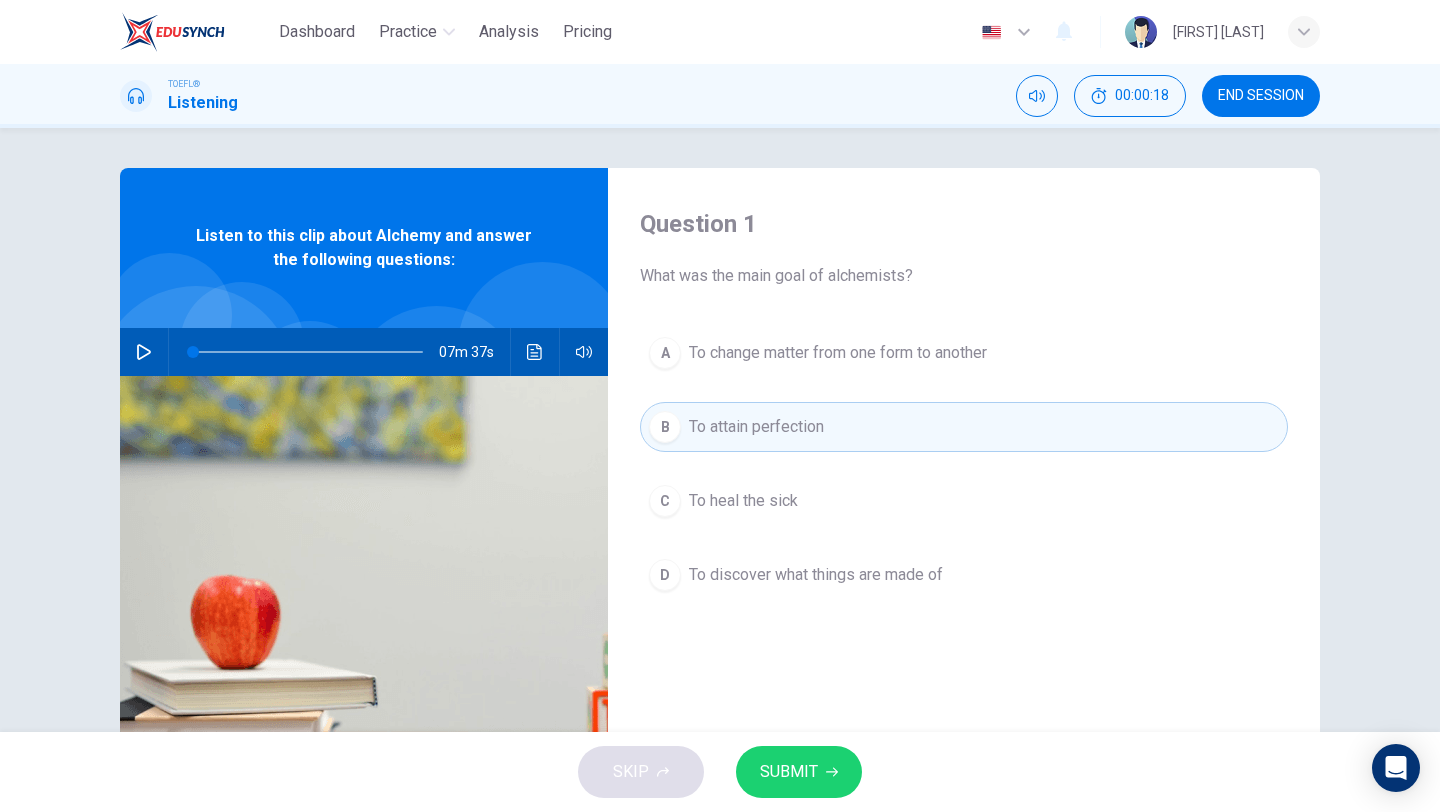 click on "B" at bounding box center [665, 427] 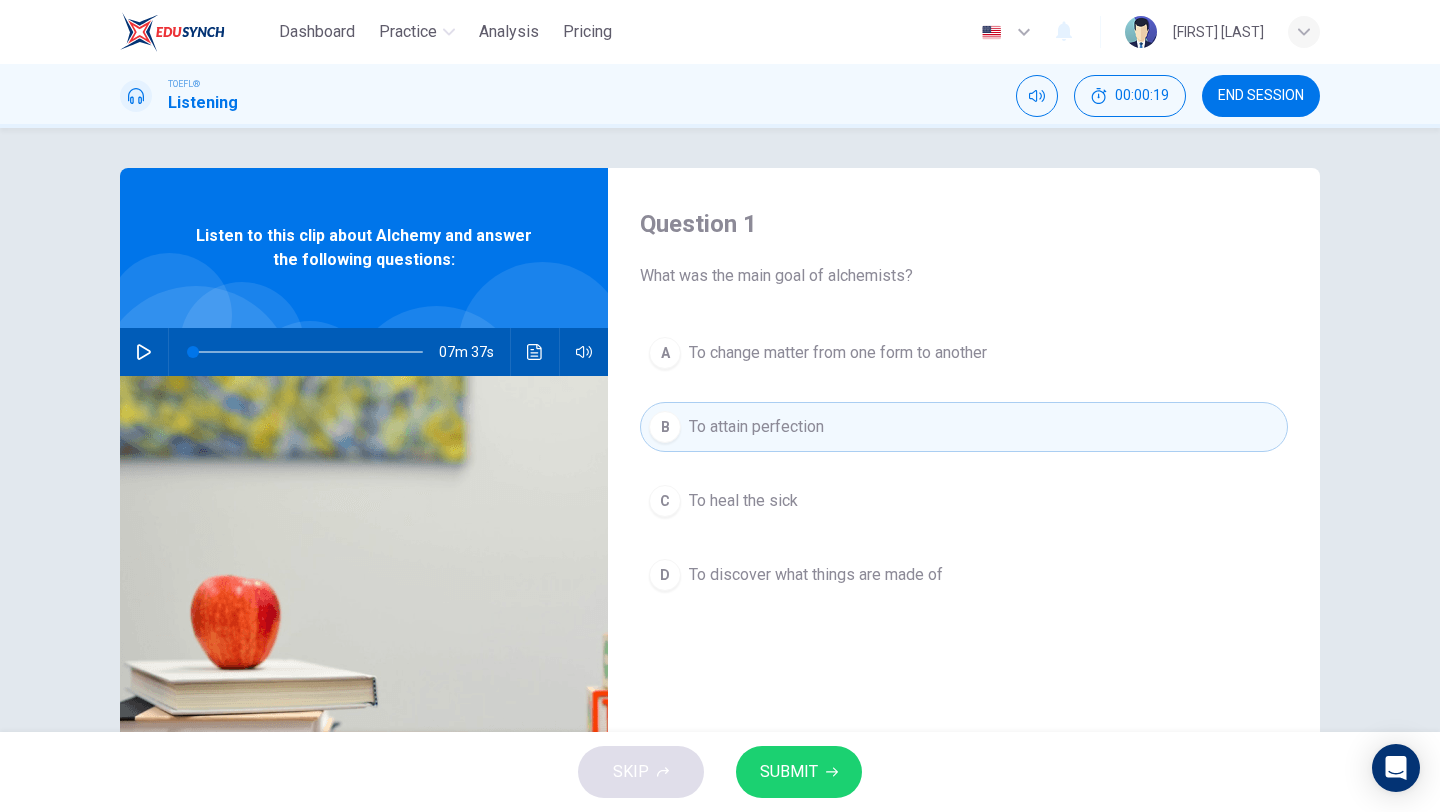 click at bounding box center (144, 352) 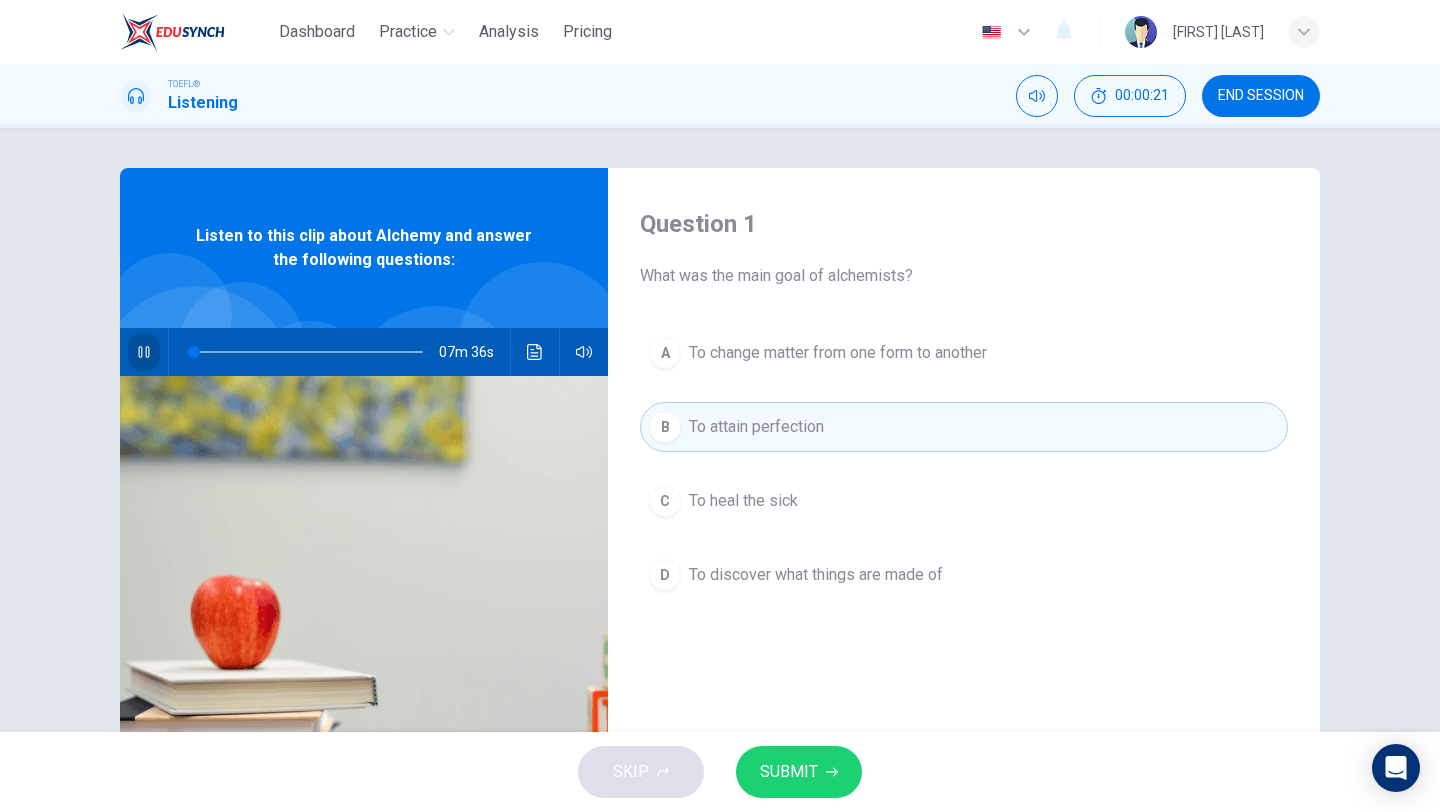 click at bounding box center [143, 352] 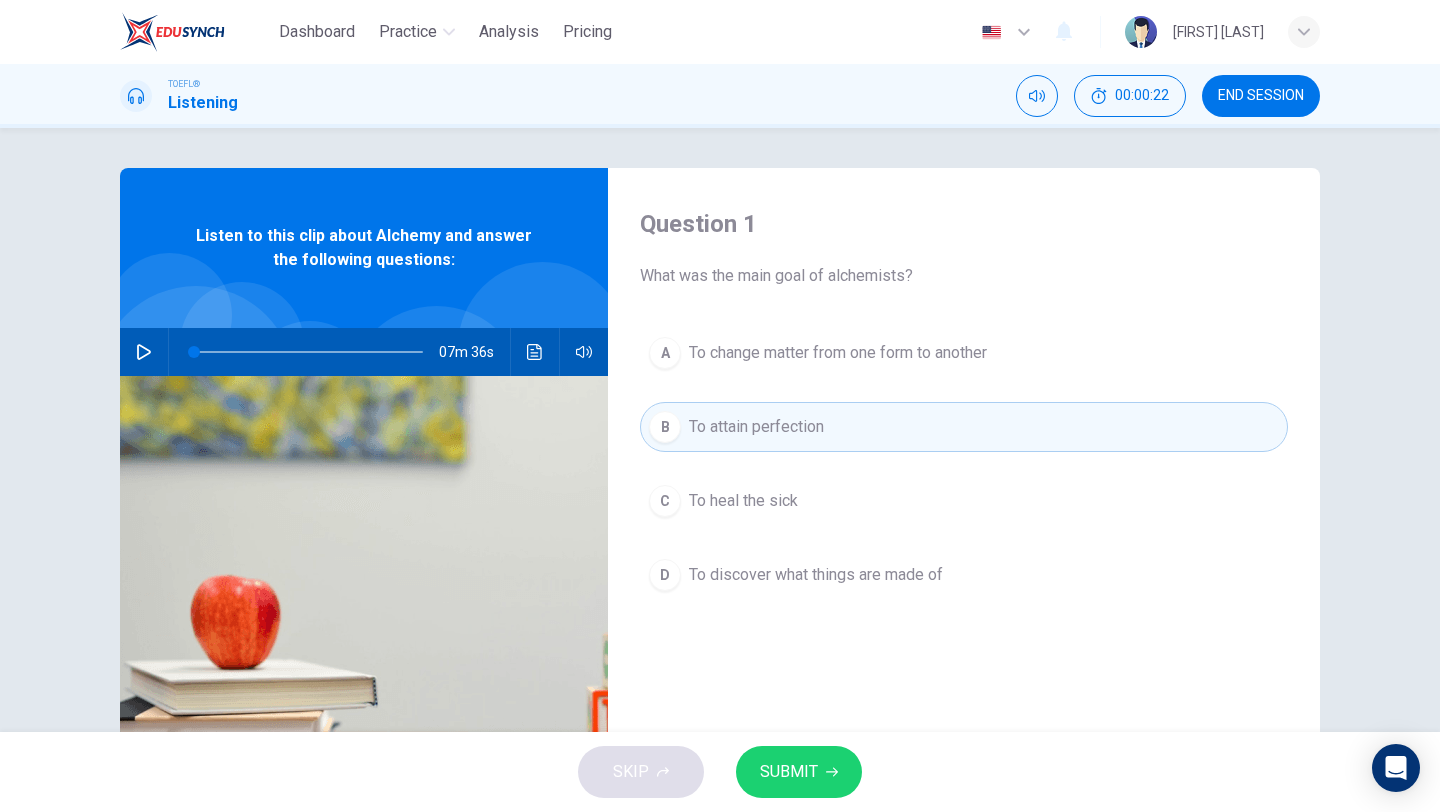 click on "SKIP SUBMIT" at bounding box center [720, 772] 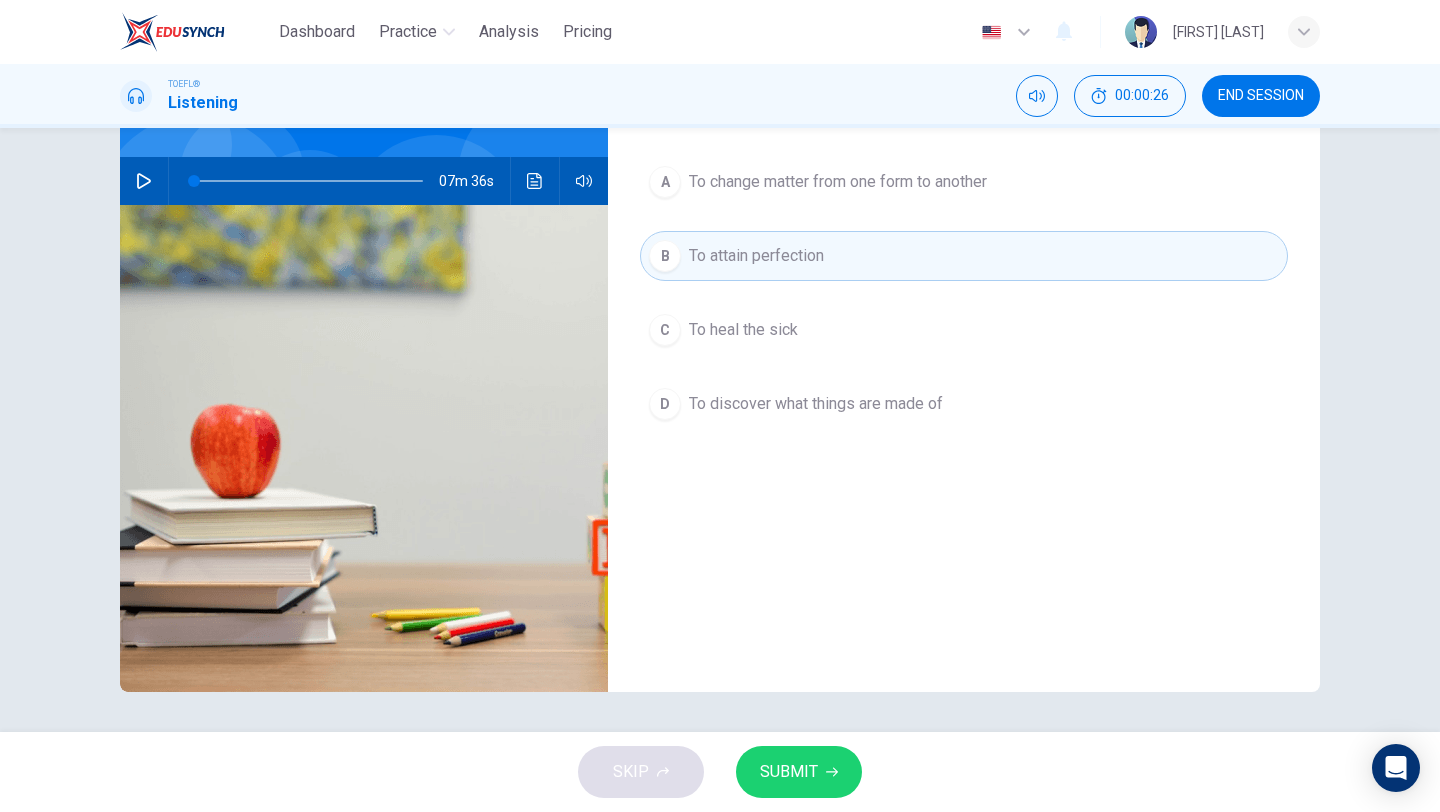 scroll, scrollTop: 0, scrollLeft: 0, axis: both 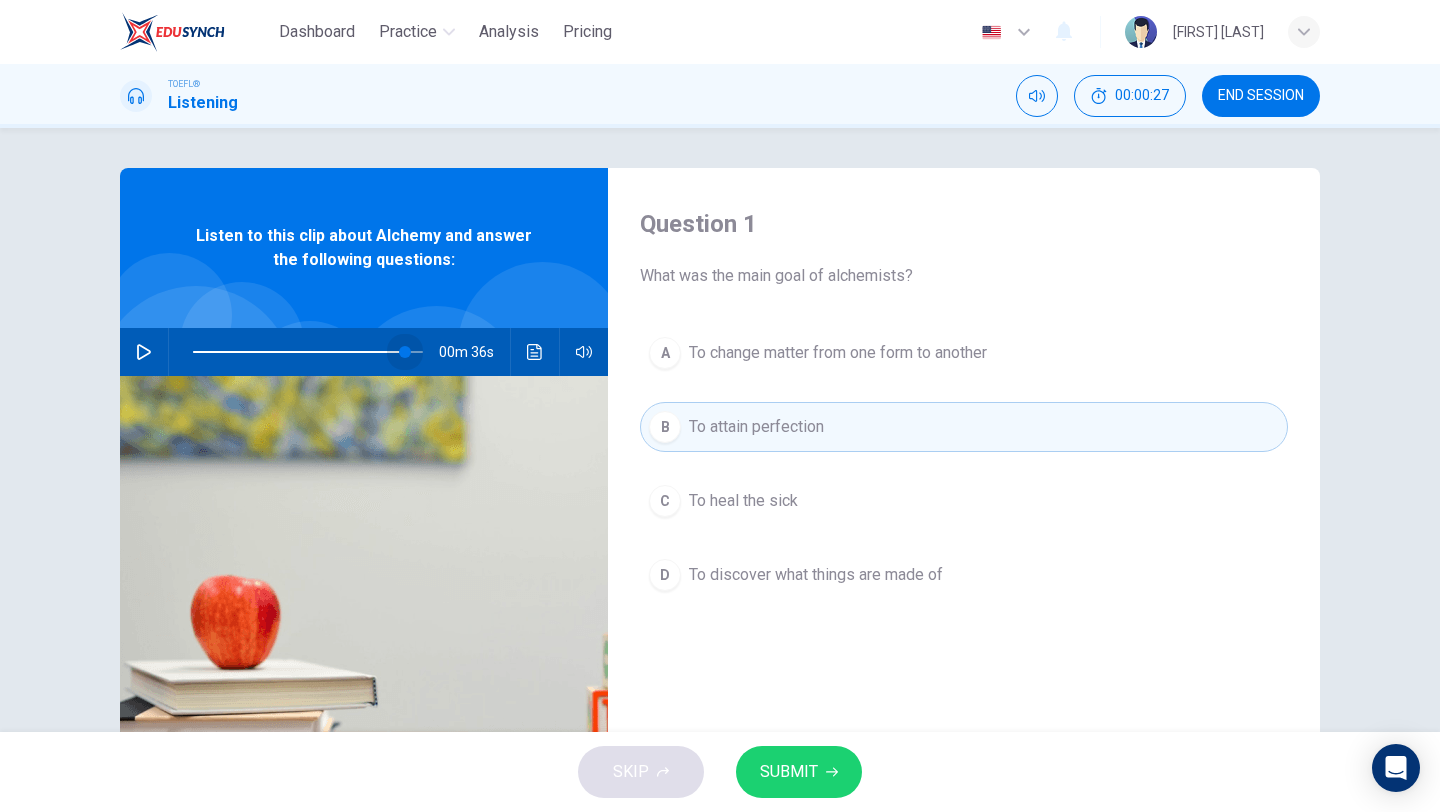 click at bounding box center (308, 352) 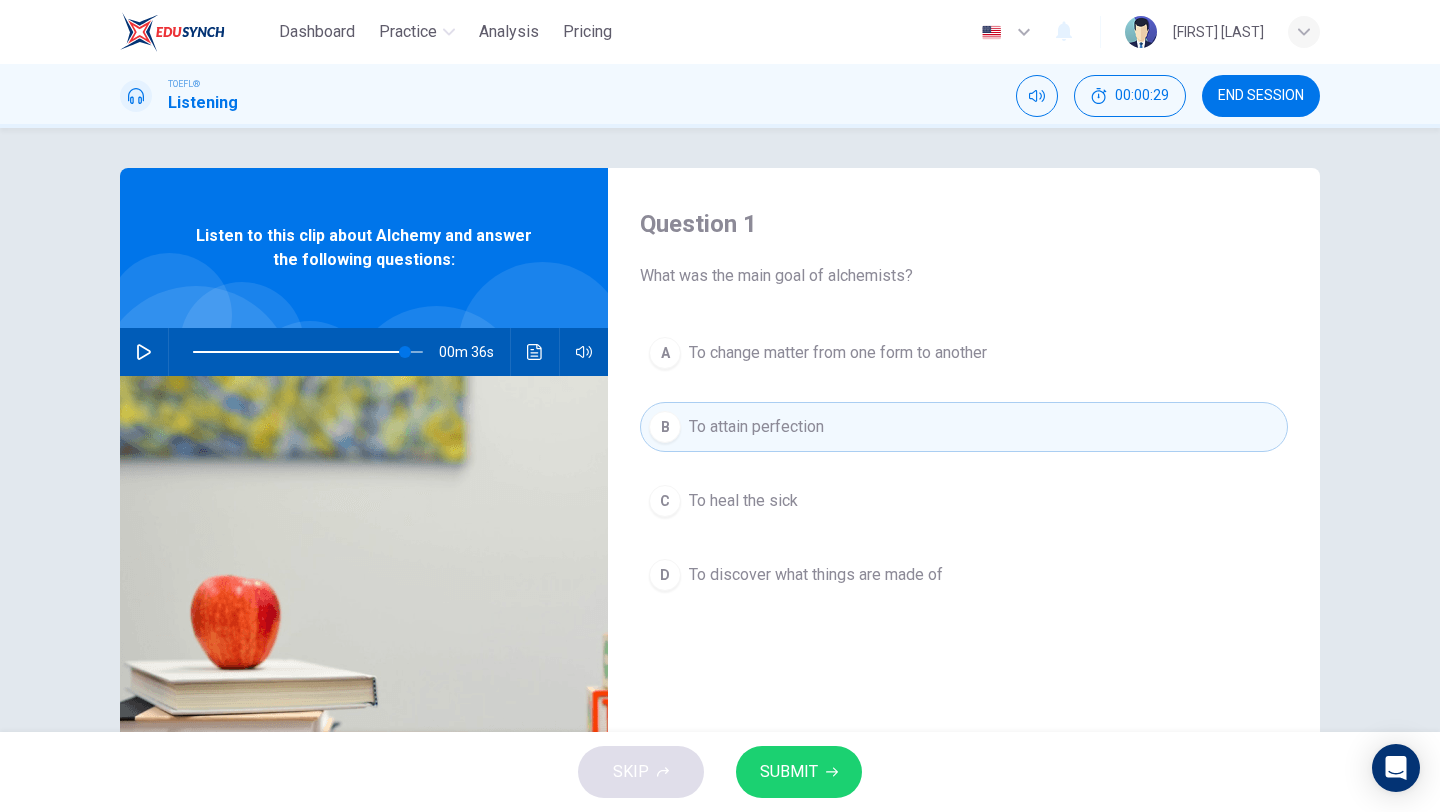 click on "SKIP SUBMIT" at bounding box center [720, 772] 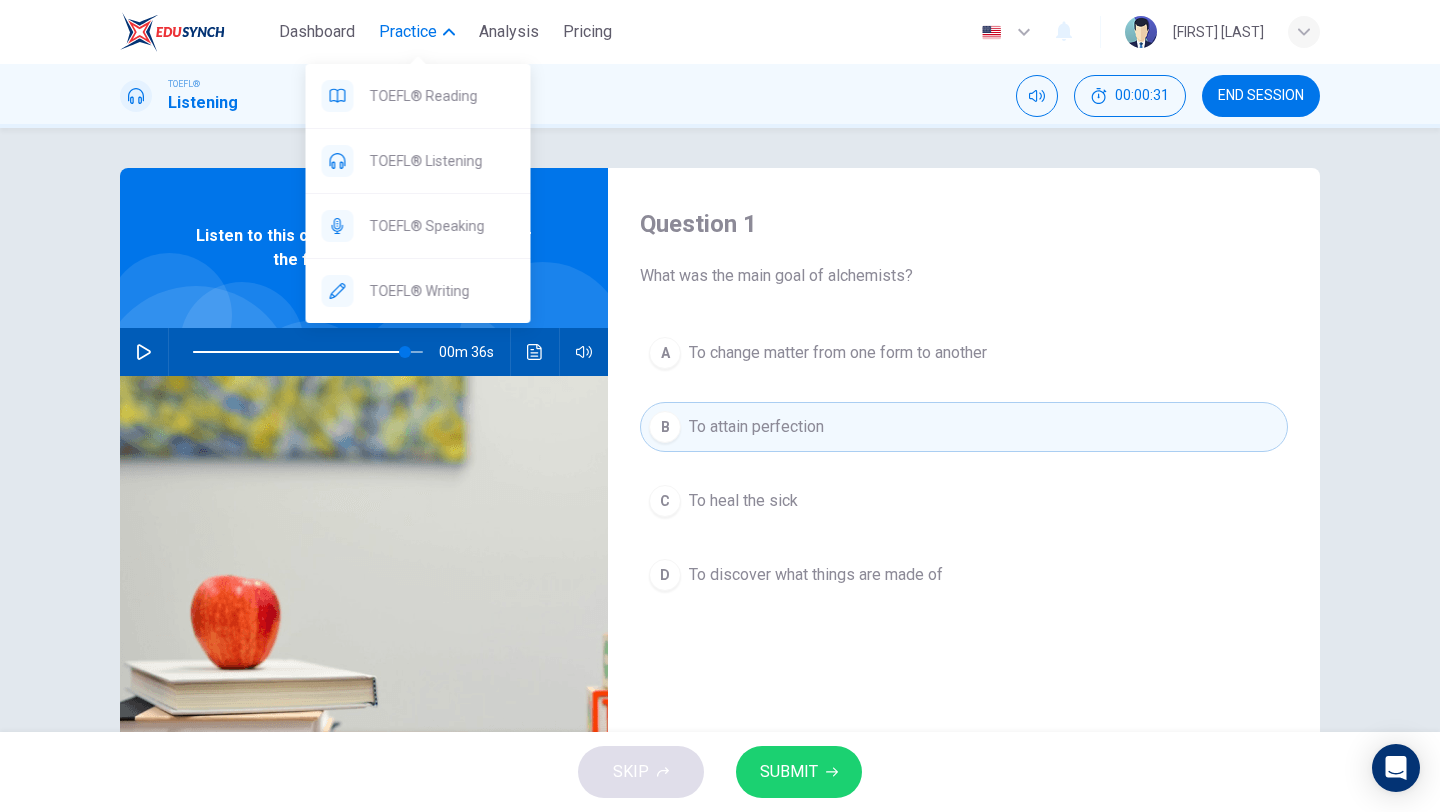click on "Practice" at bounding box center [408, 32] 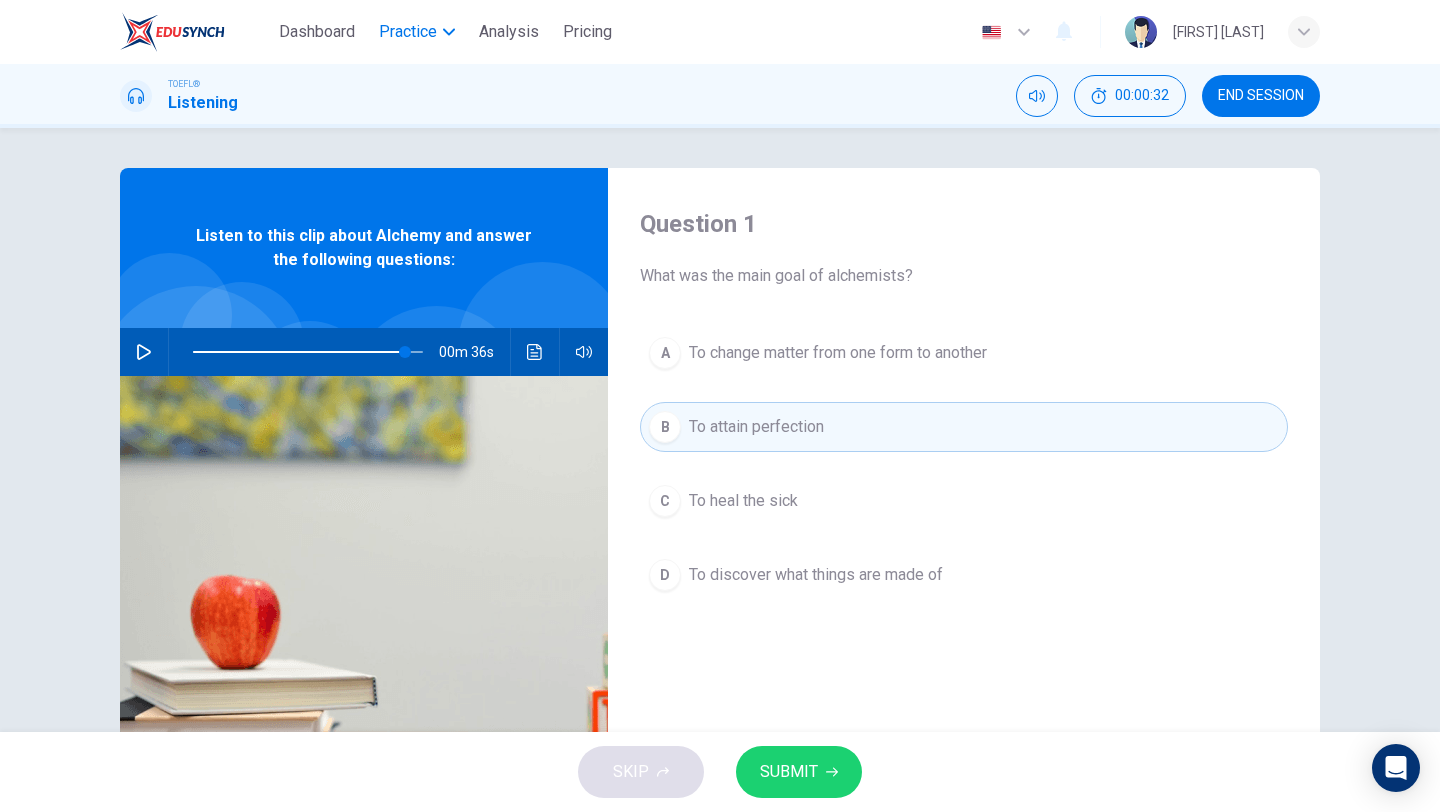 click on "Practice" at bounding box center [408, 32] 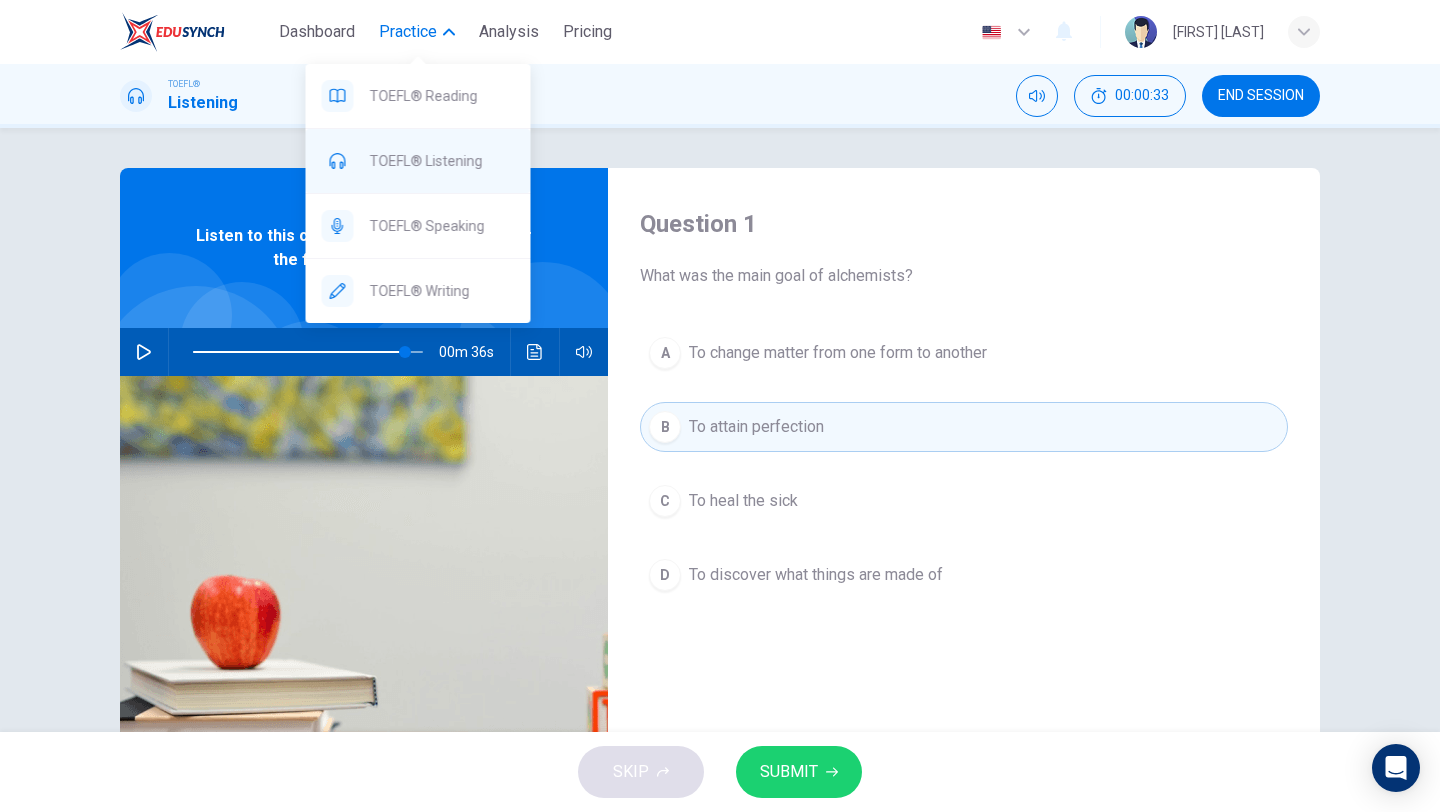 click on "TOEFL® Listening" at bounding box center [442, 96] 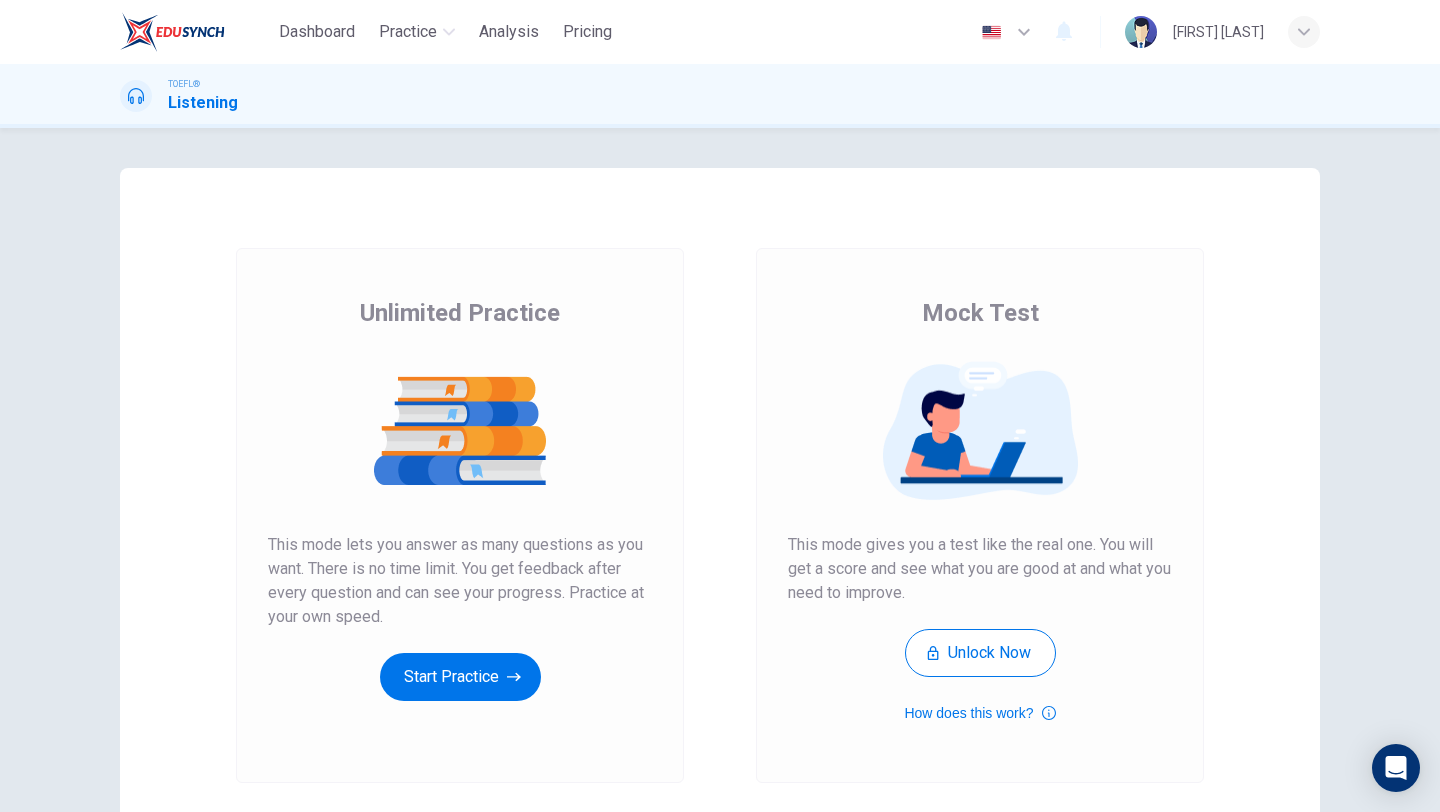 scroll, scrollTop: 0, scrollLeft: 0, axis: both 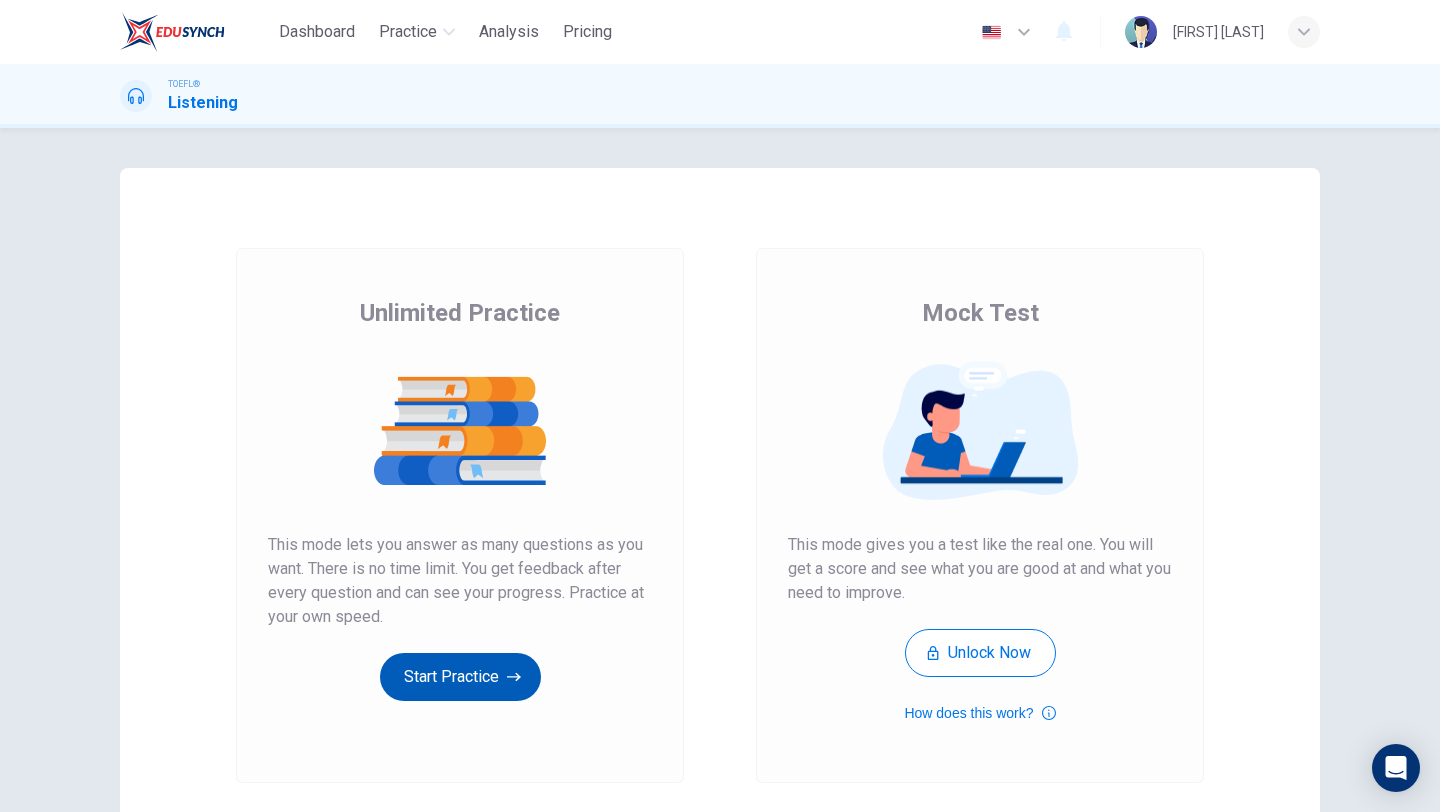 click on "Start Practice" at bounding box center [460, 677] 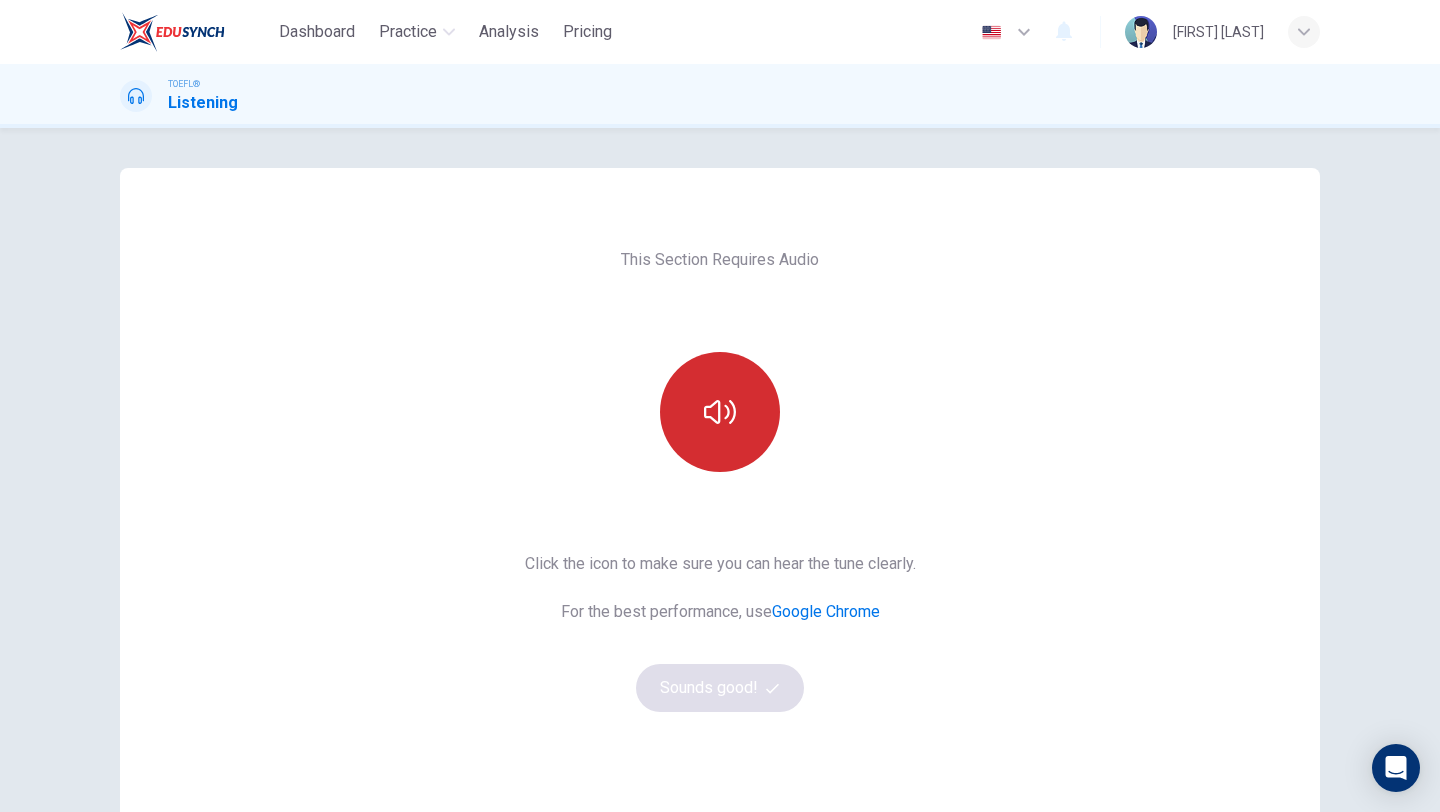 click at bounding box center (720, 412) 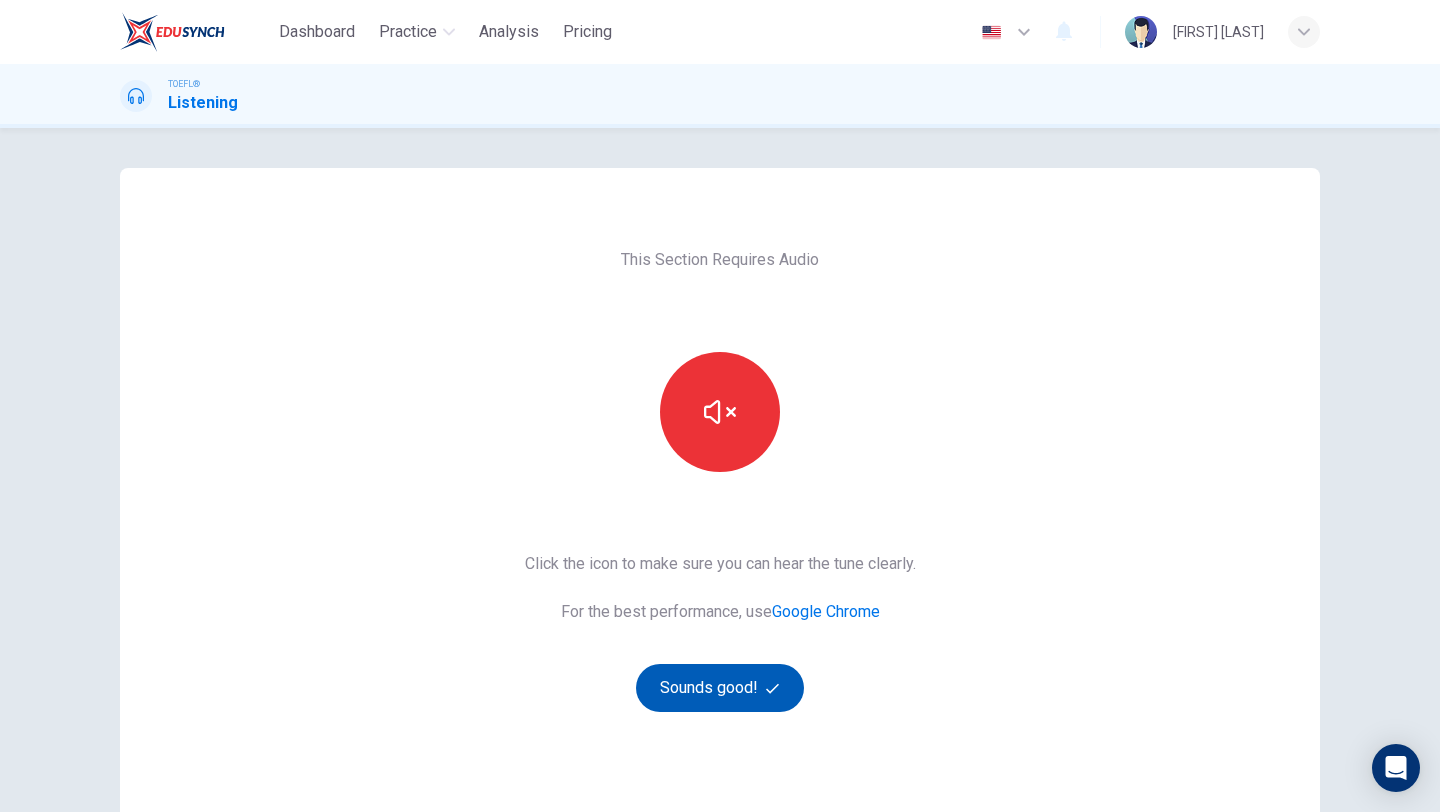 click on "Sounds good!" at bounding box center (720, 688) 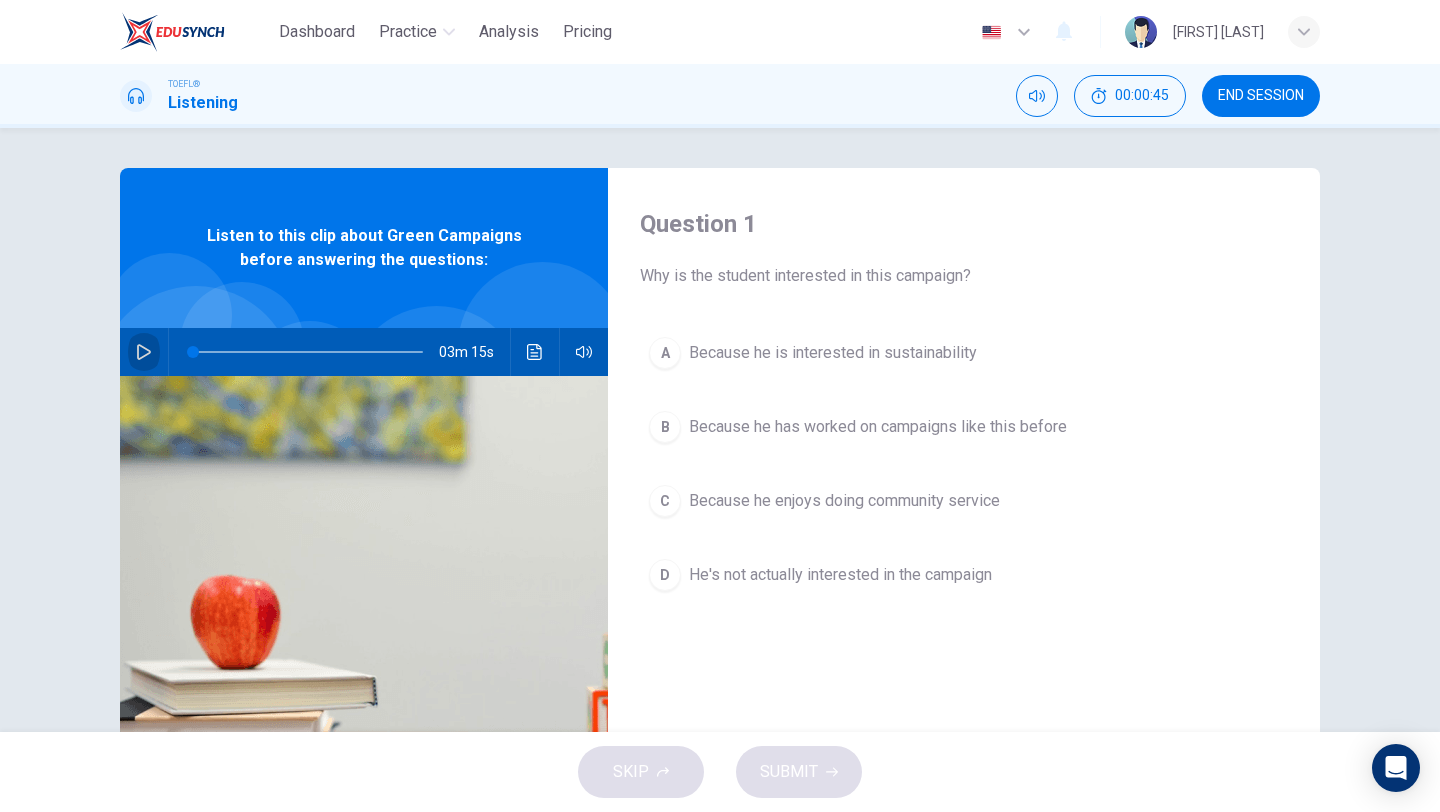 click at bounding box center (144, 352) 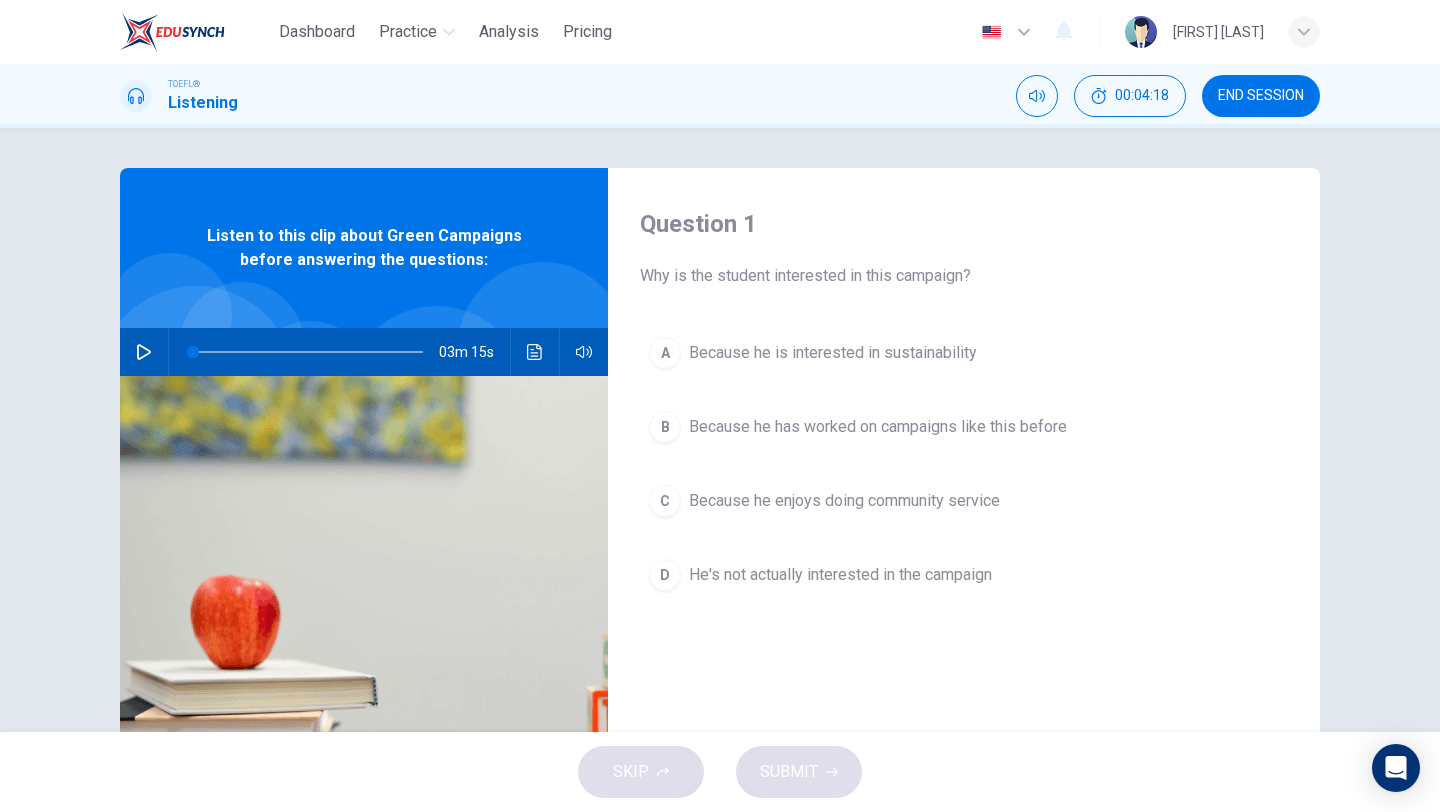 click on "Because he is interested in sustainability" at bounding box center [833, 353] 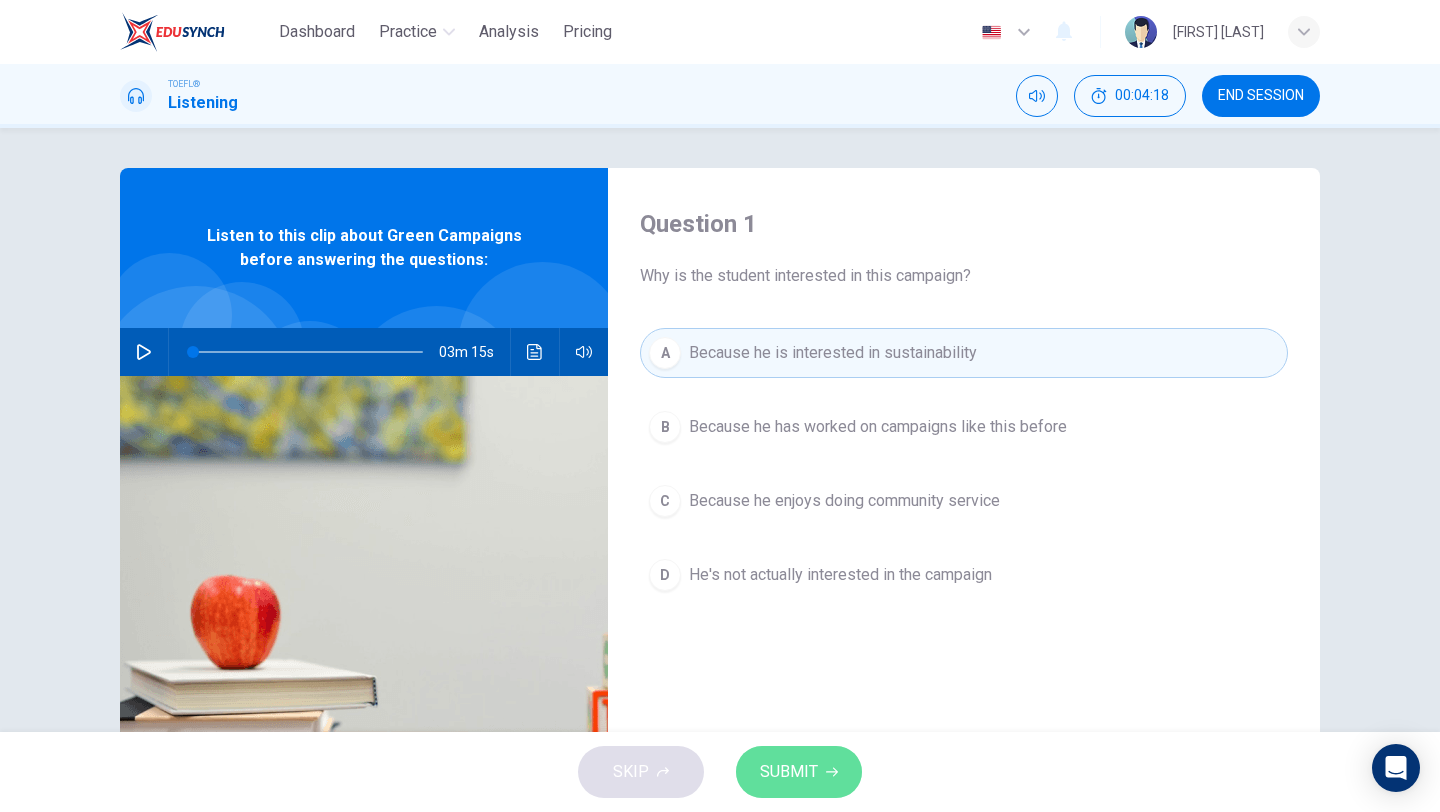 click on "SUBMIT" at bounding box center (789, 772) 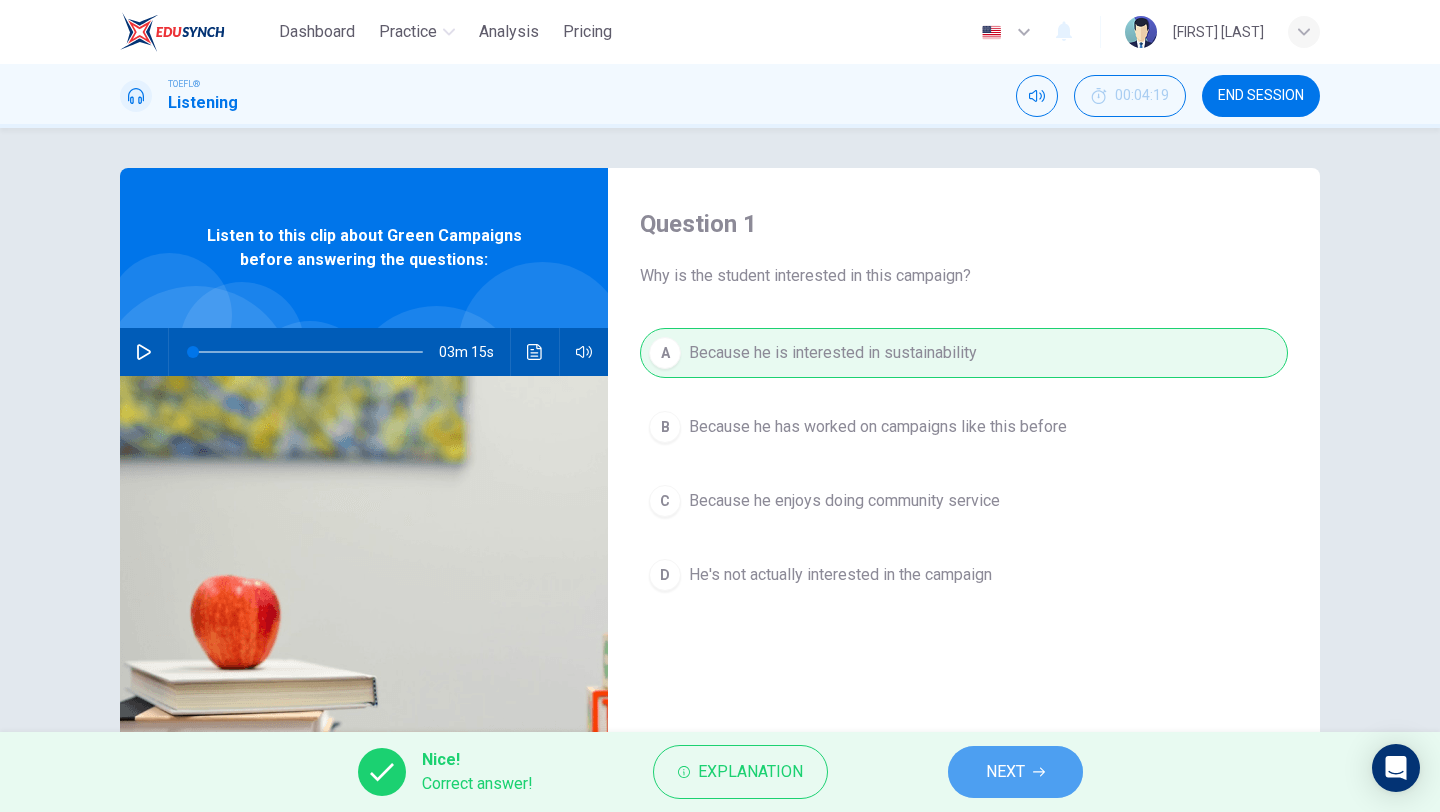 click on "NEXT" at bounding box center [1005, 772] 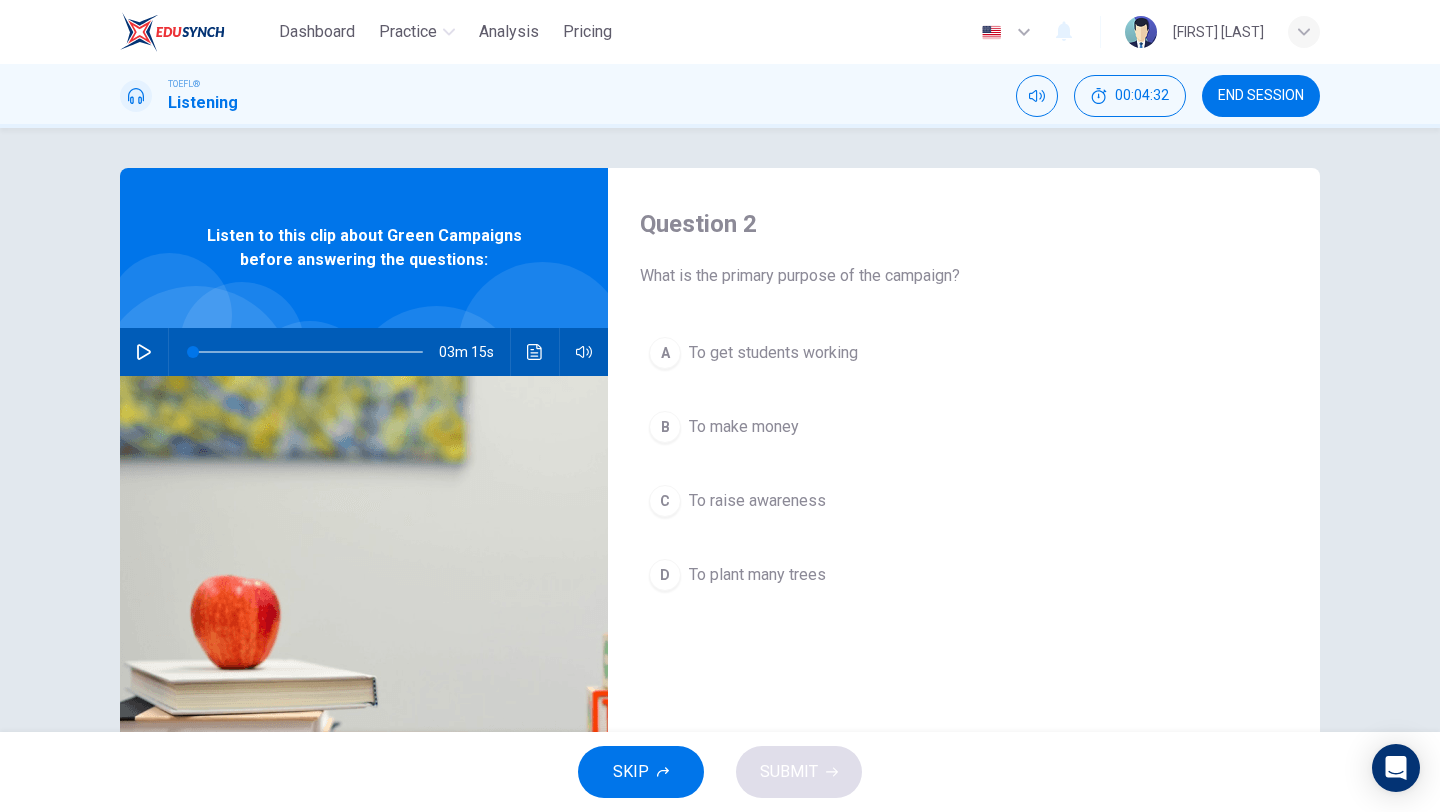 click on "To raise awareness" at bounding box center [773, 353] 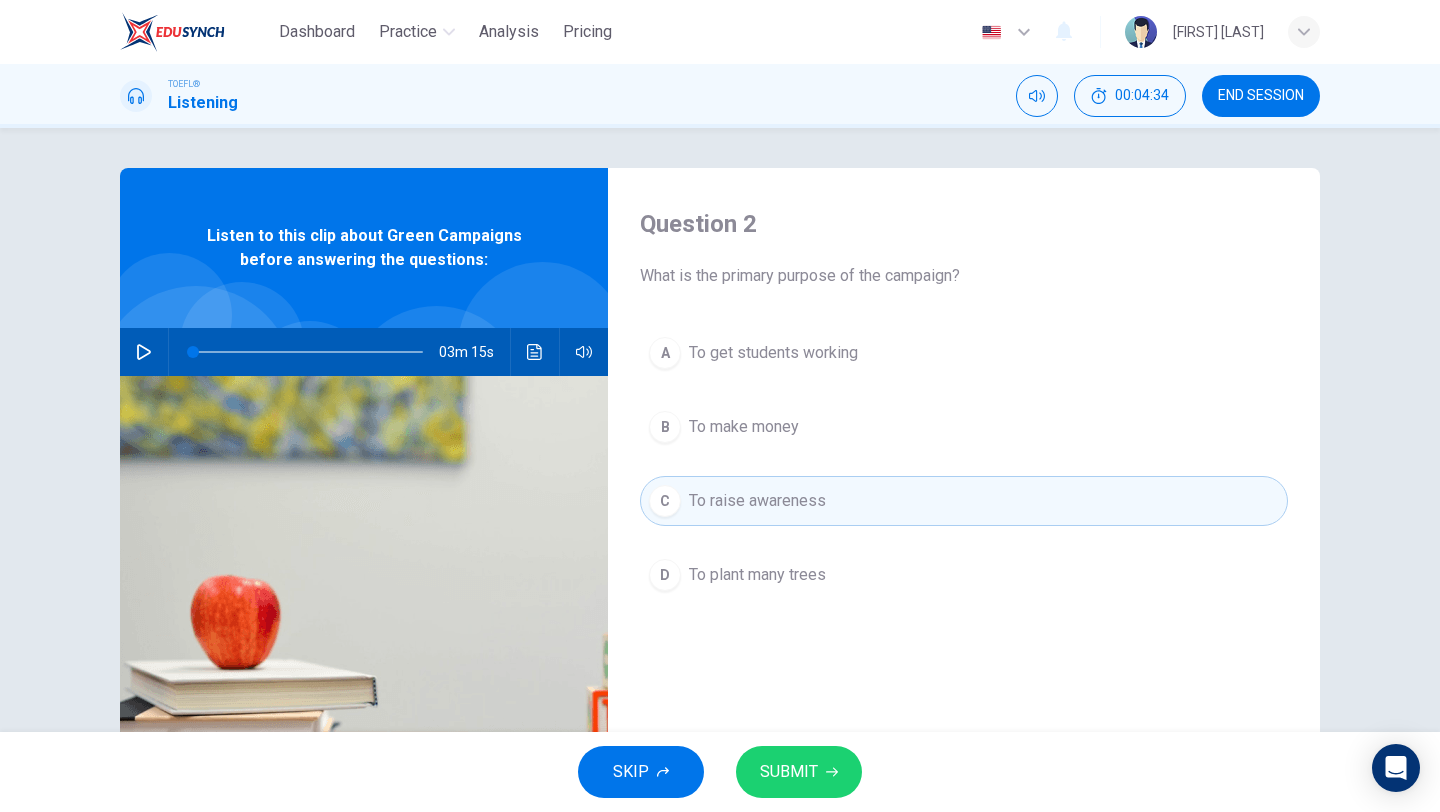 click on "SUBMIT" at bounding box center [789, 772] 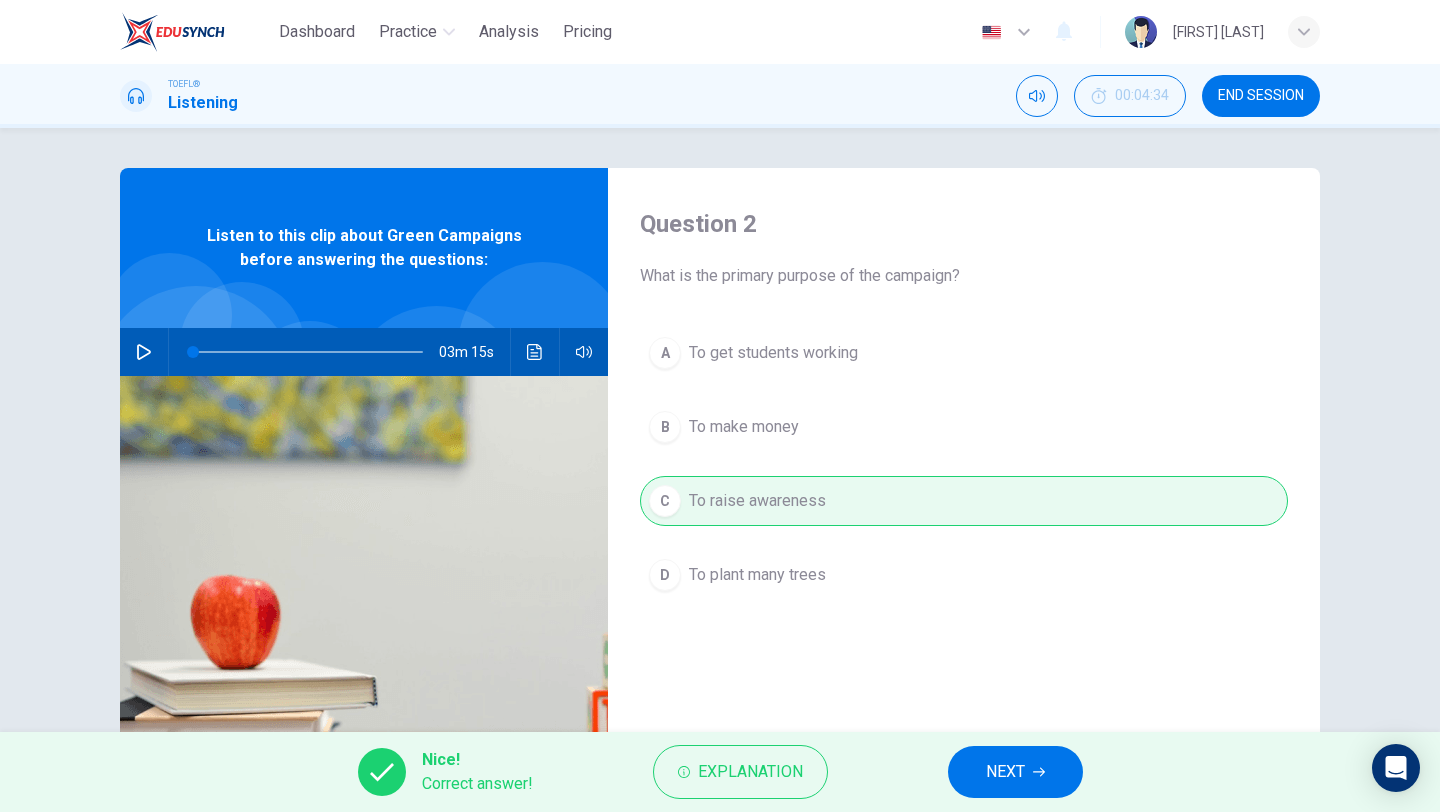 click on "NEXT" at bounding box center [1015, 772] 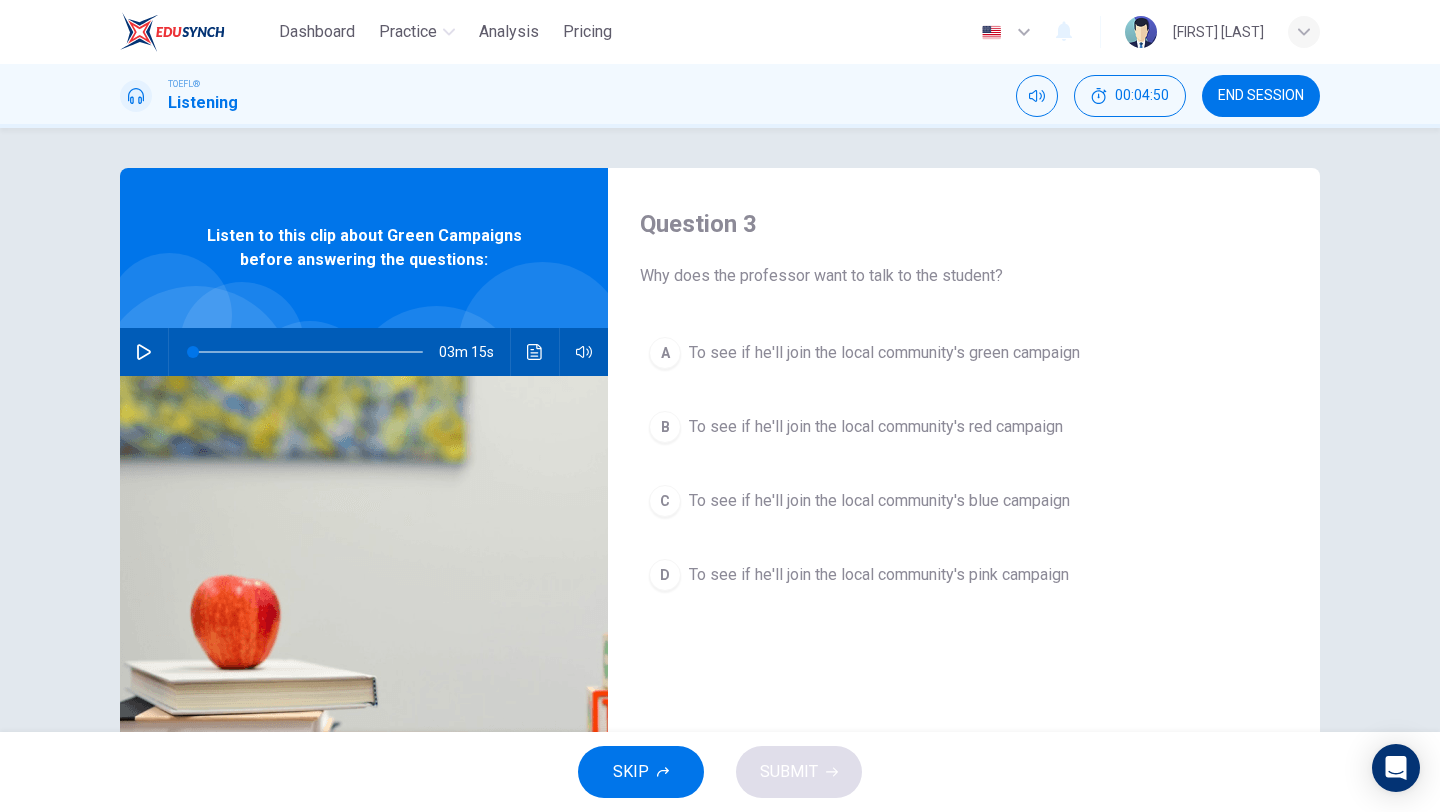 click on "A To see if he'll join the local community's green campaign" at bounding box center (964, 353) 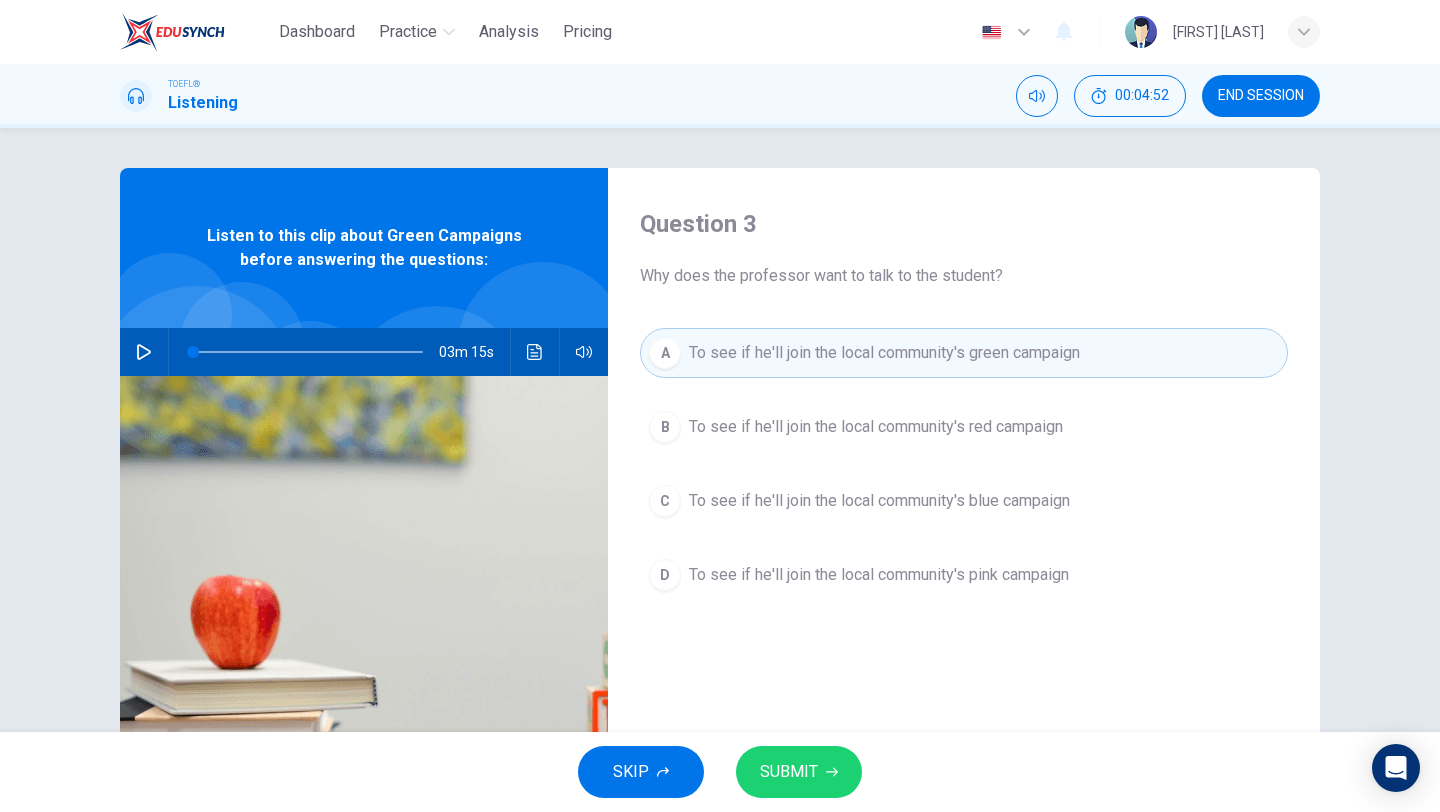 click on "SUBMIT" at bounding box center [799, 772] 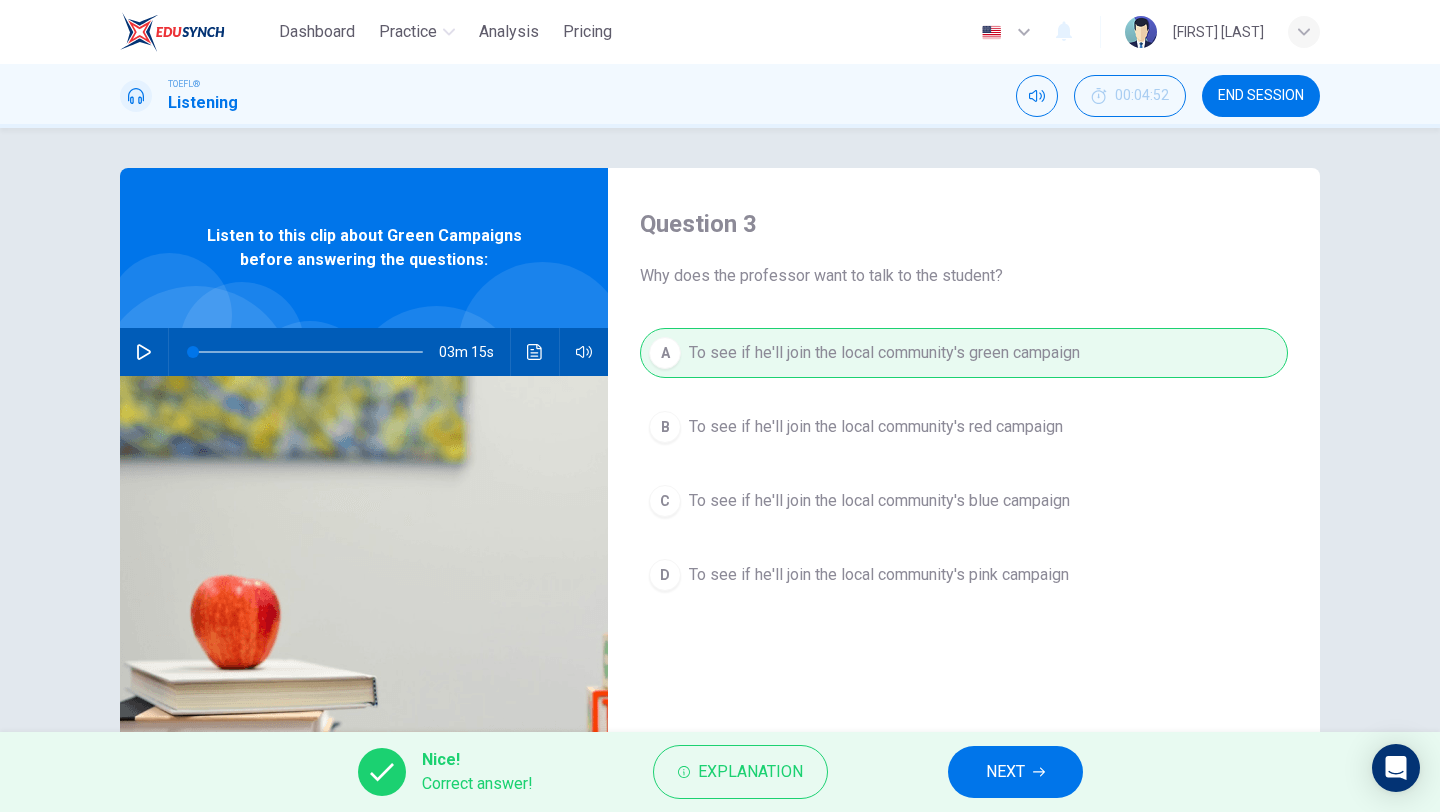 click at bounding box center (1039, 772) 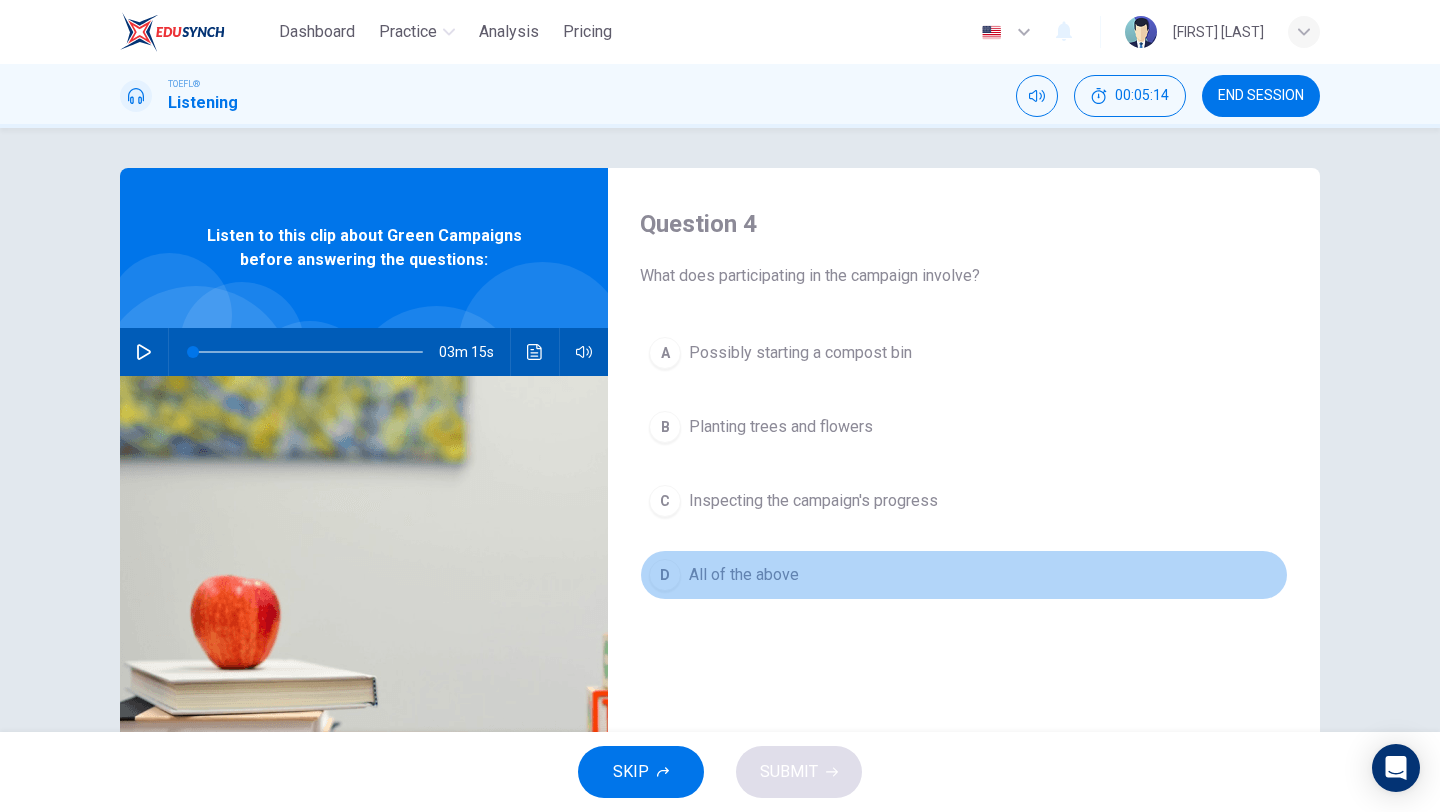 click on "All of the above" at bounding box center (800, 353) 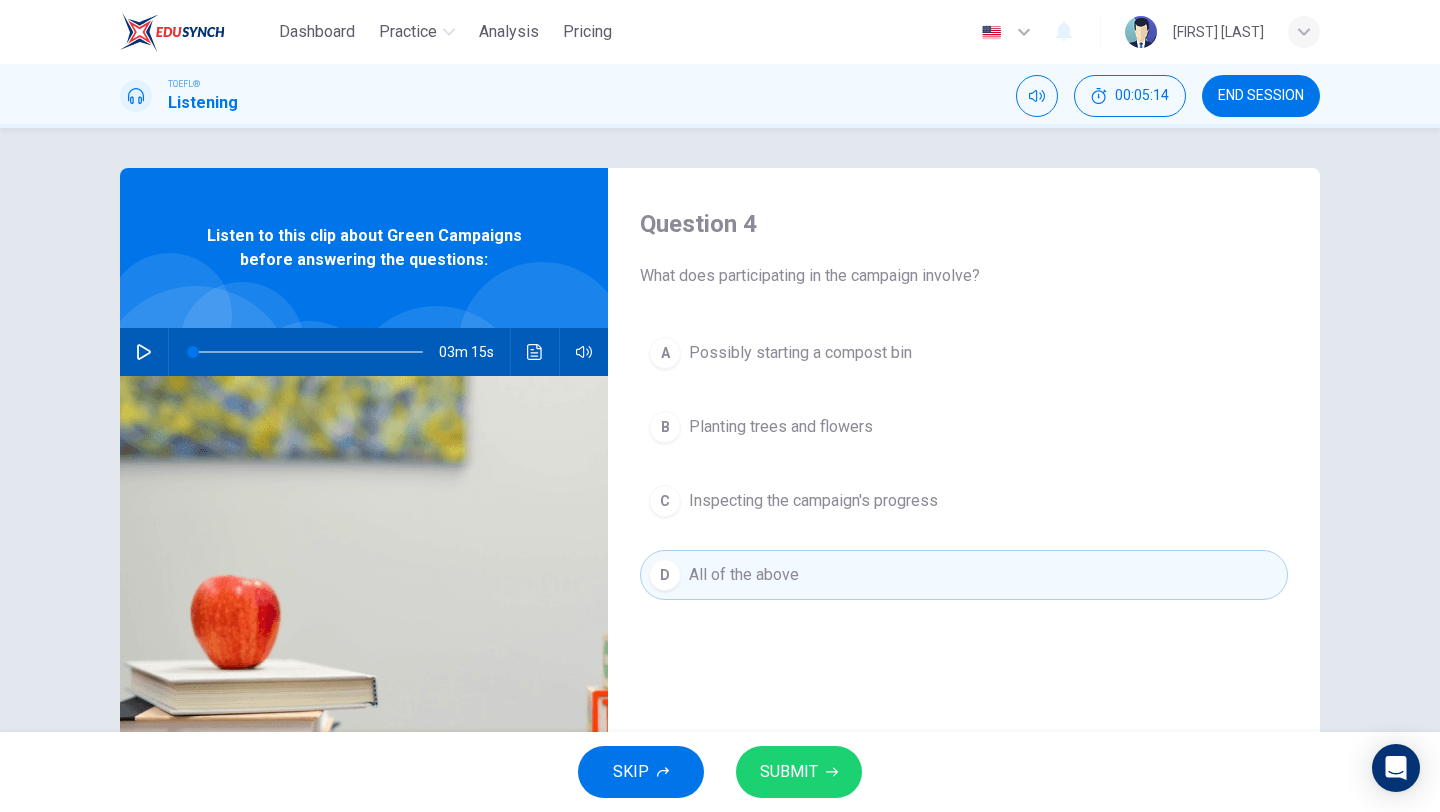 click on "SUBMIT" at bounding box center [799, 772] 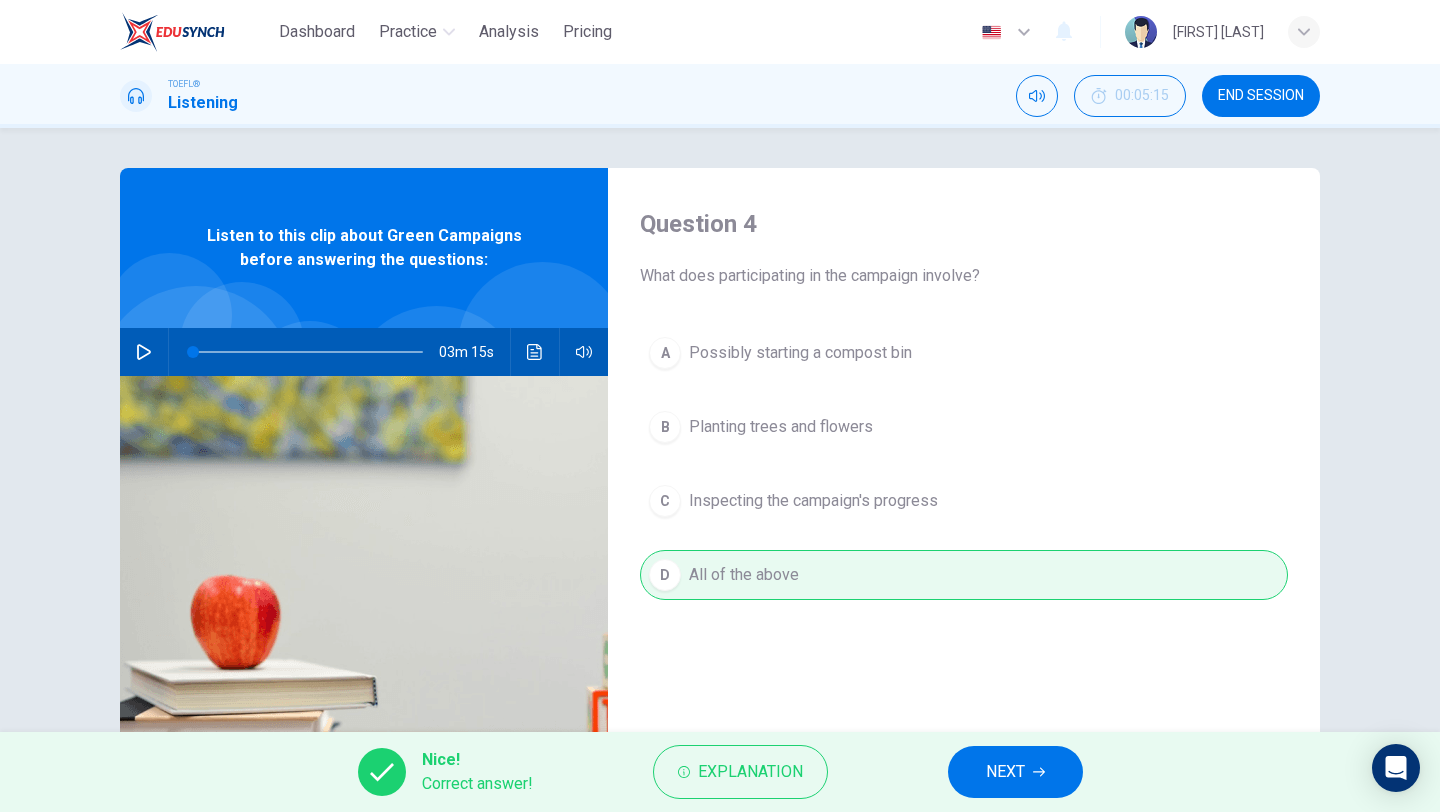 click on "NEXT" at bounding box center (1015, 772) 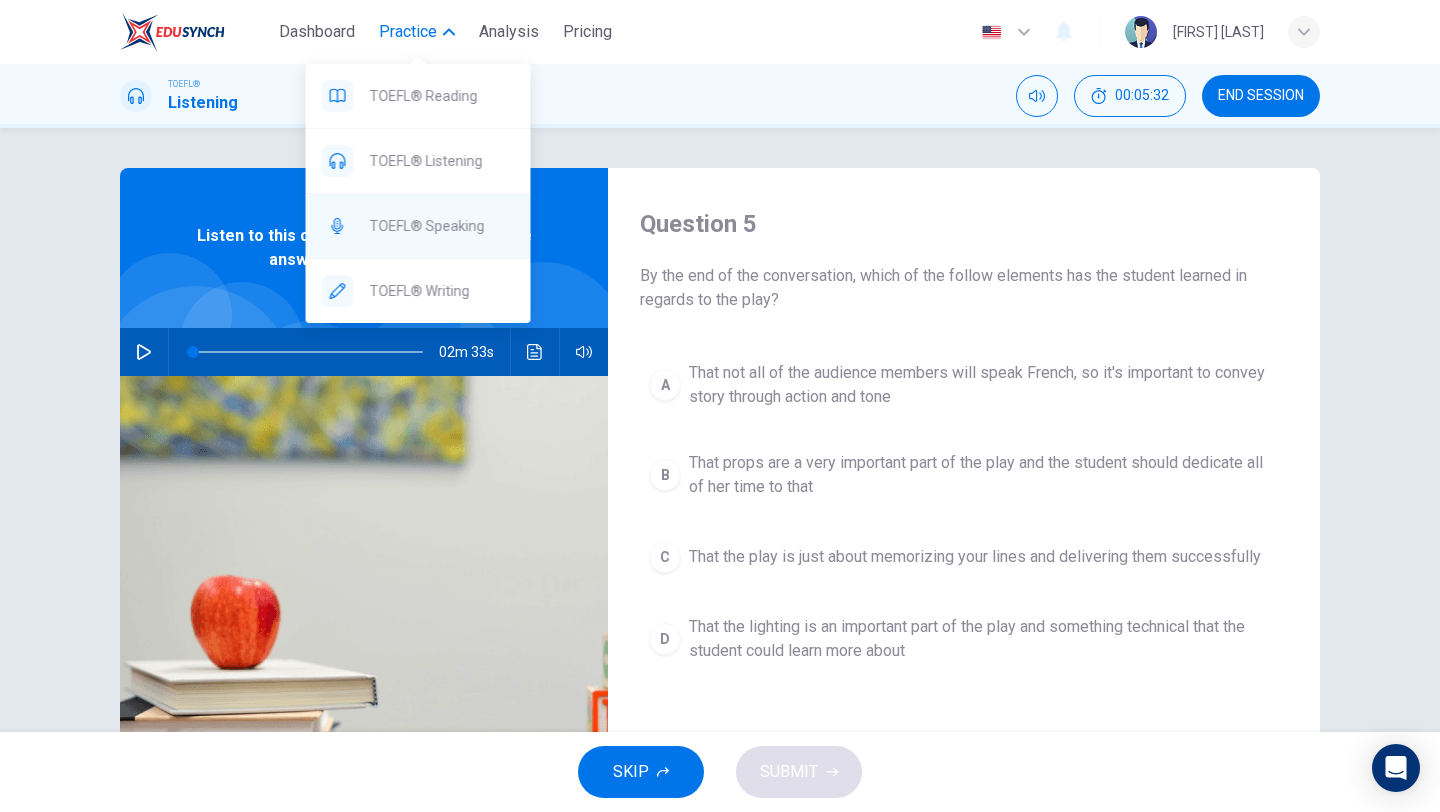 click on "TOEFL® Speaking" at bounding box center (418, 96) 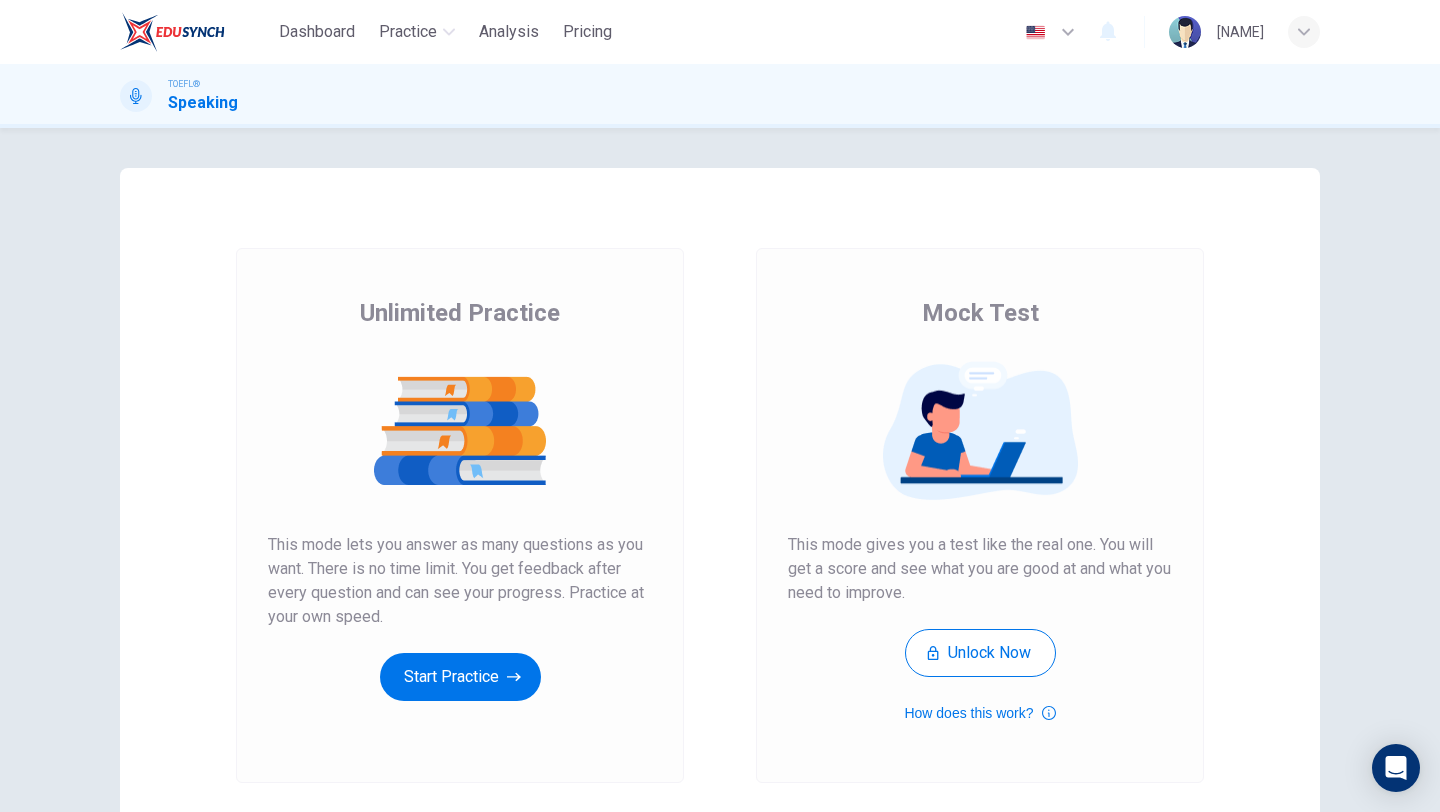 scroll, scrollTop: 0, scrollLeft: 0, axis: both 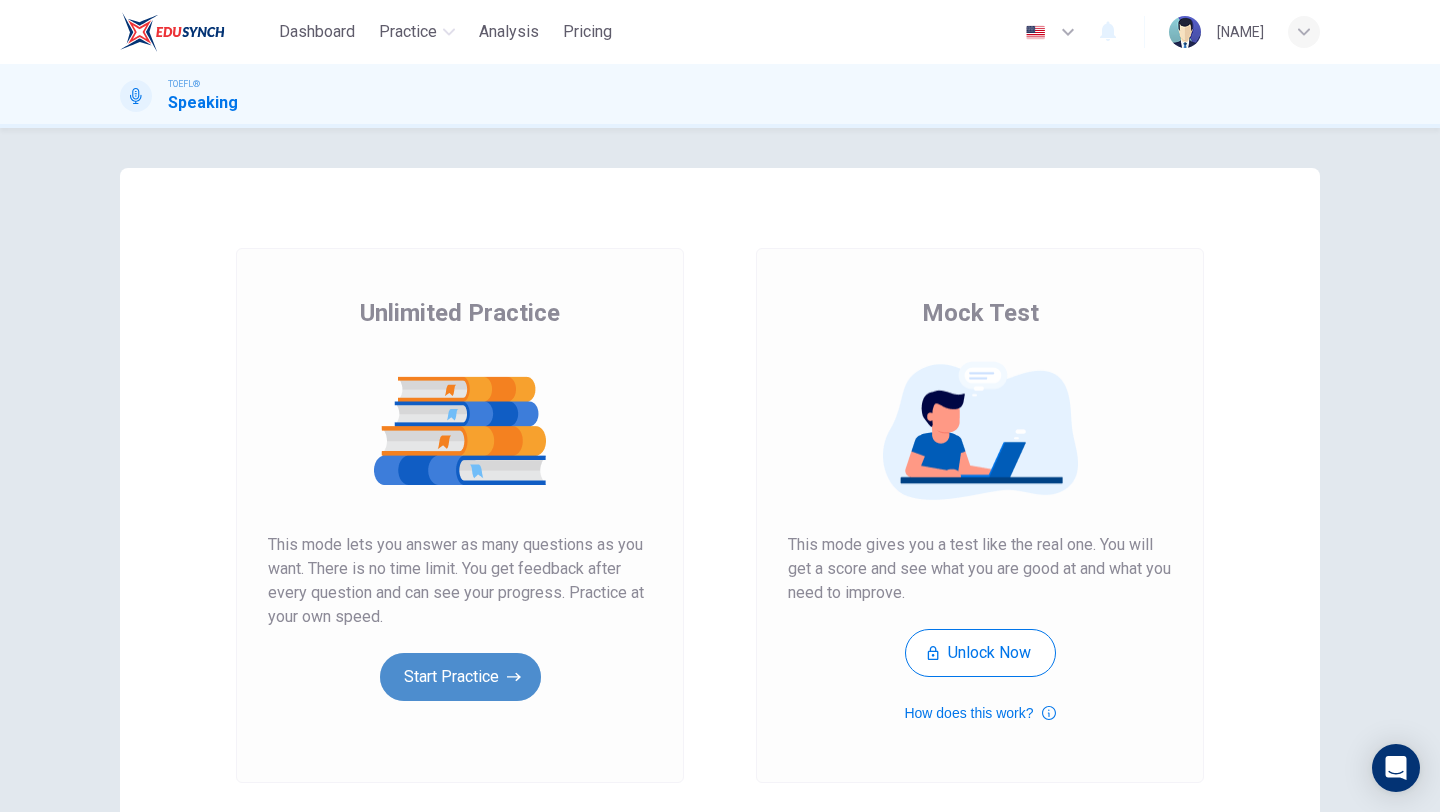 click on "Start Practice" at bounding box center (460, 677) 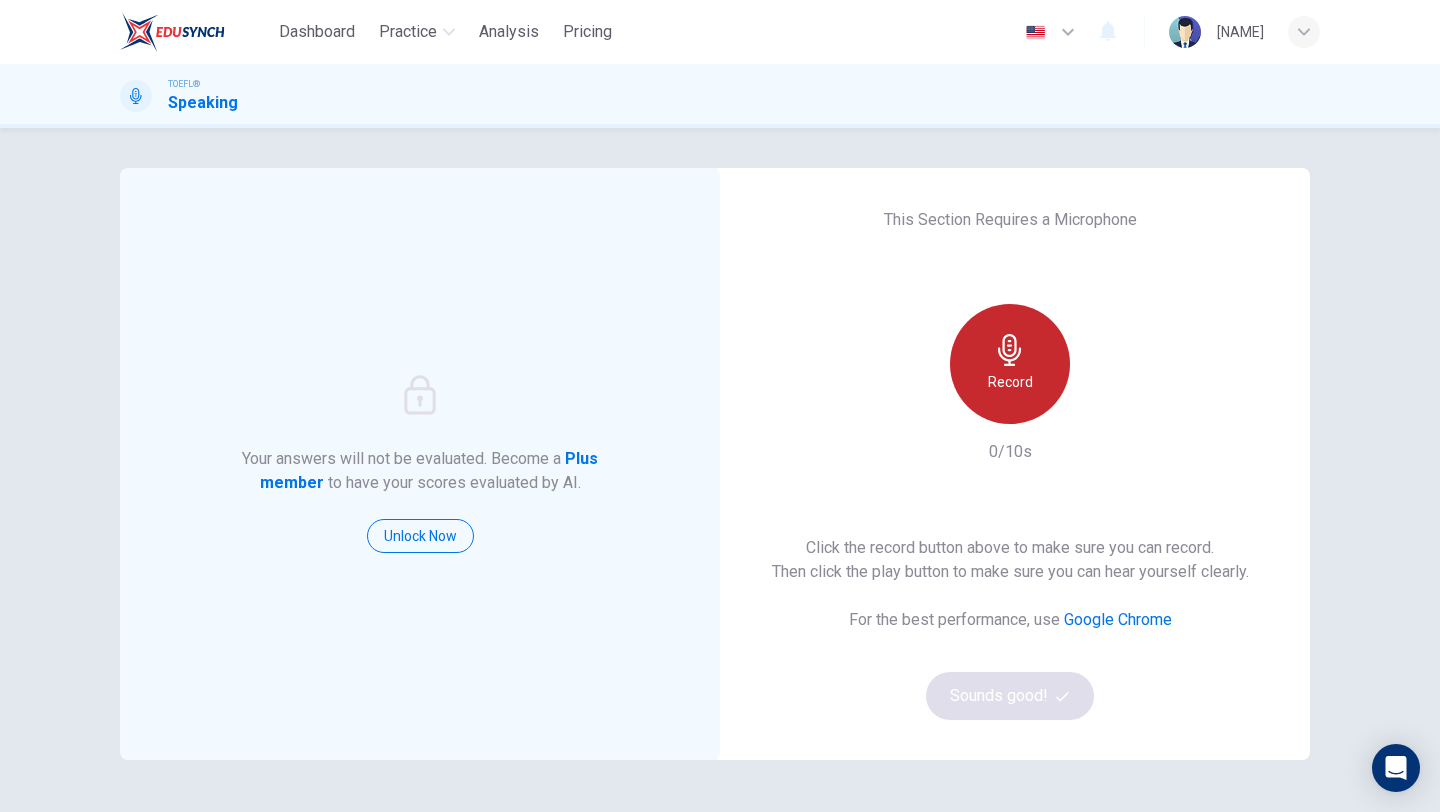 click at bounding box center (1010, 350) 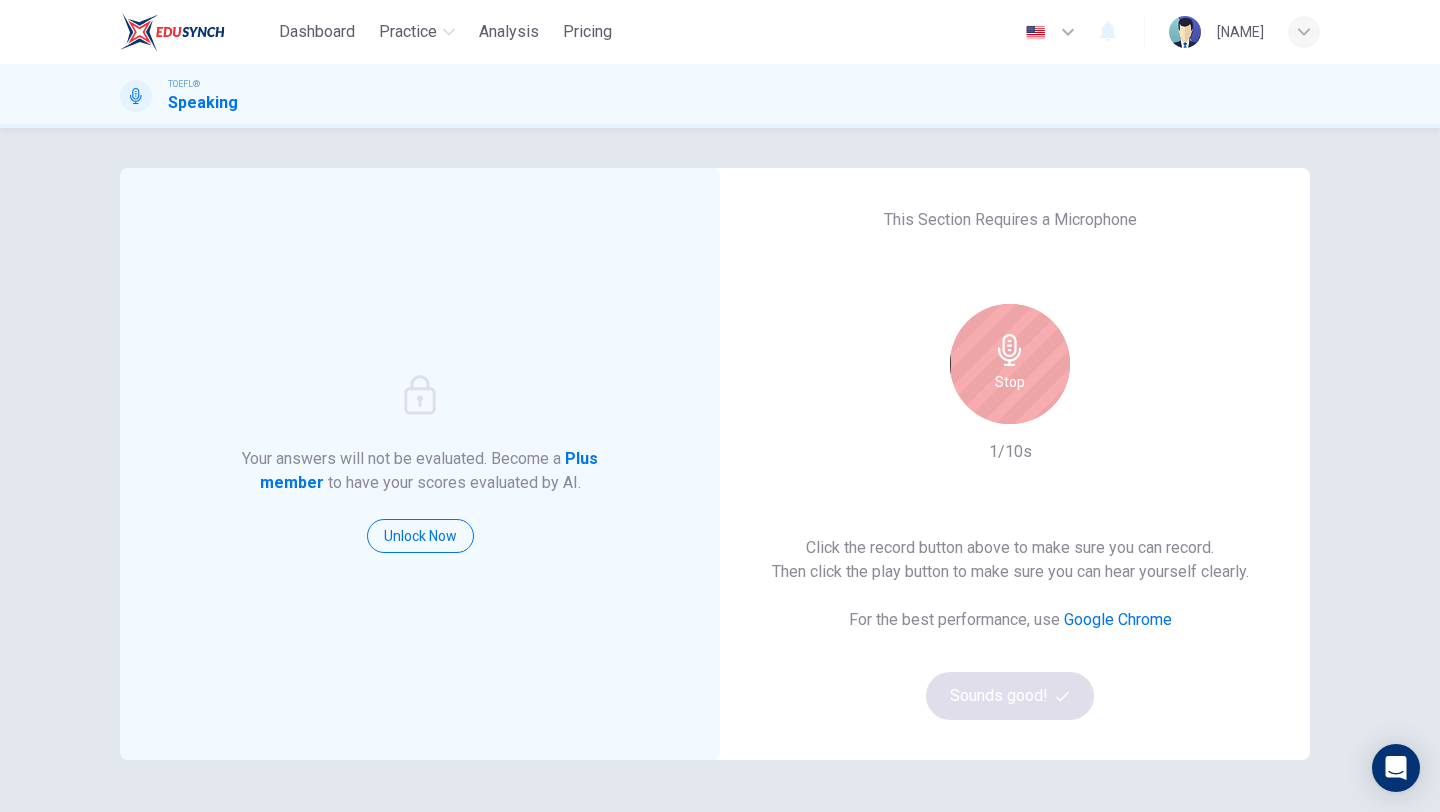 click on "Stop" at bounding box center [1010, 364] 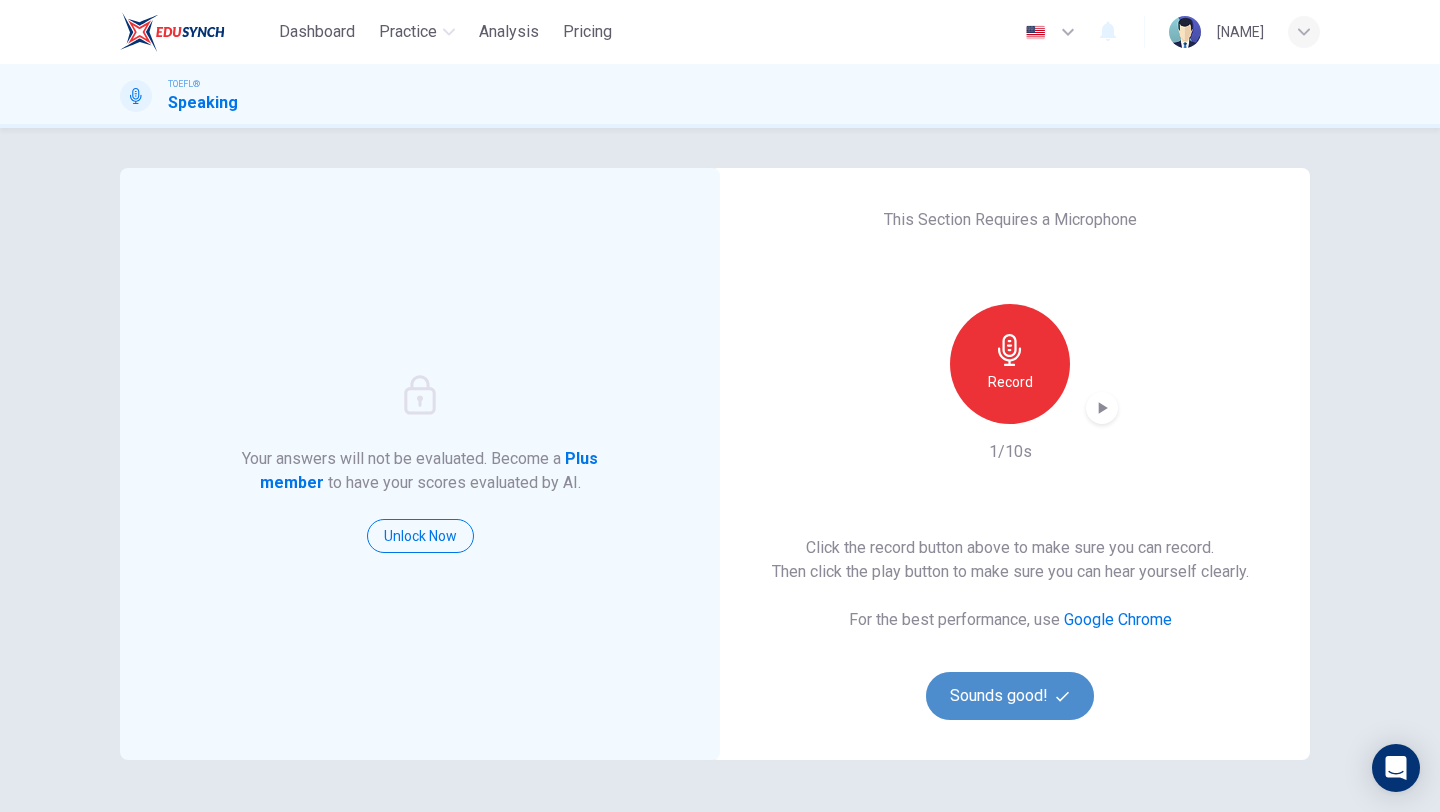 click on "Sounds good!" at bounding box center [1010, 696] 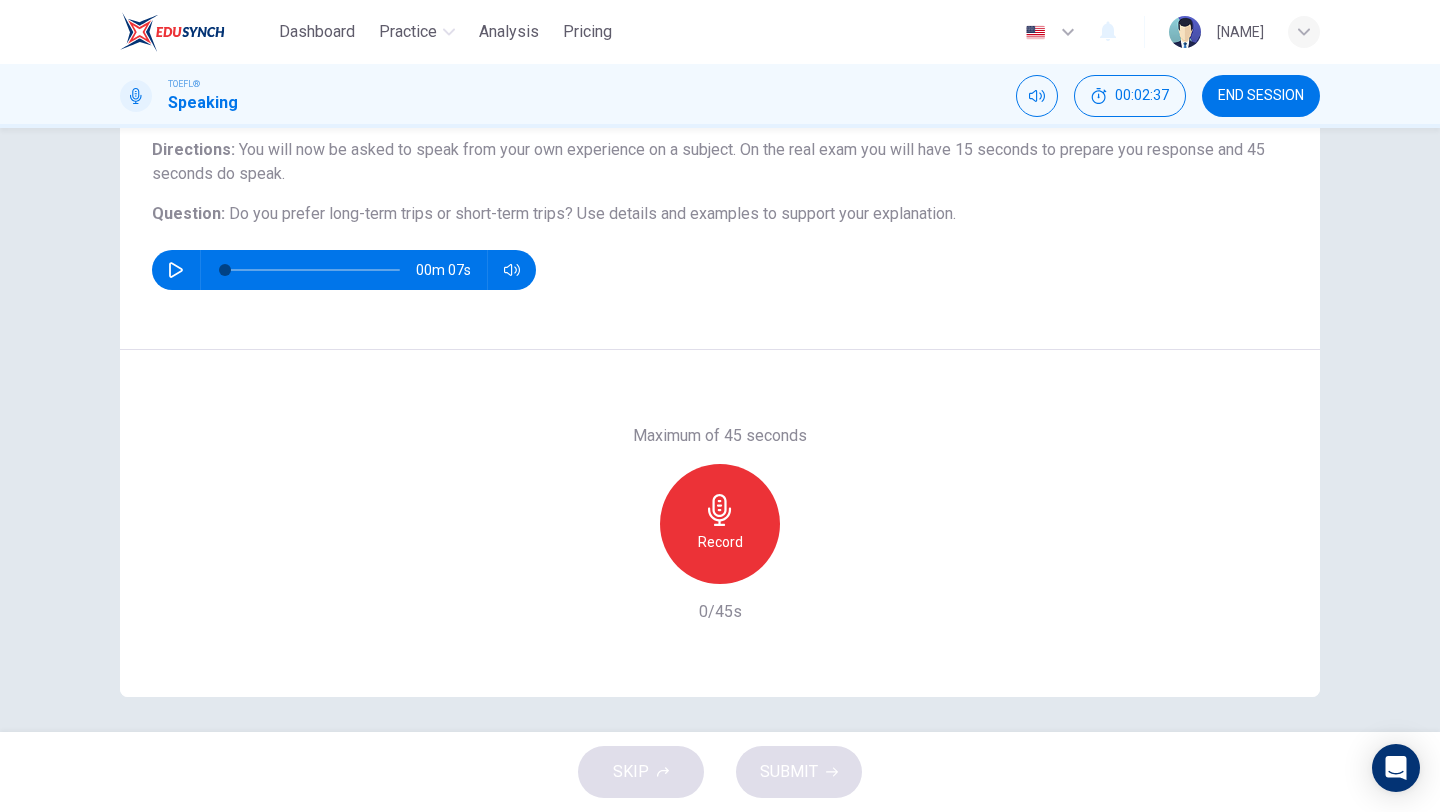 scroll, scrollTop: 167, scrollLeft: 0, axis: vertical 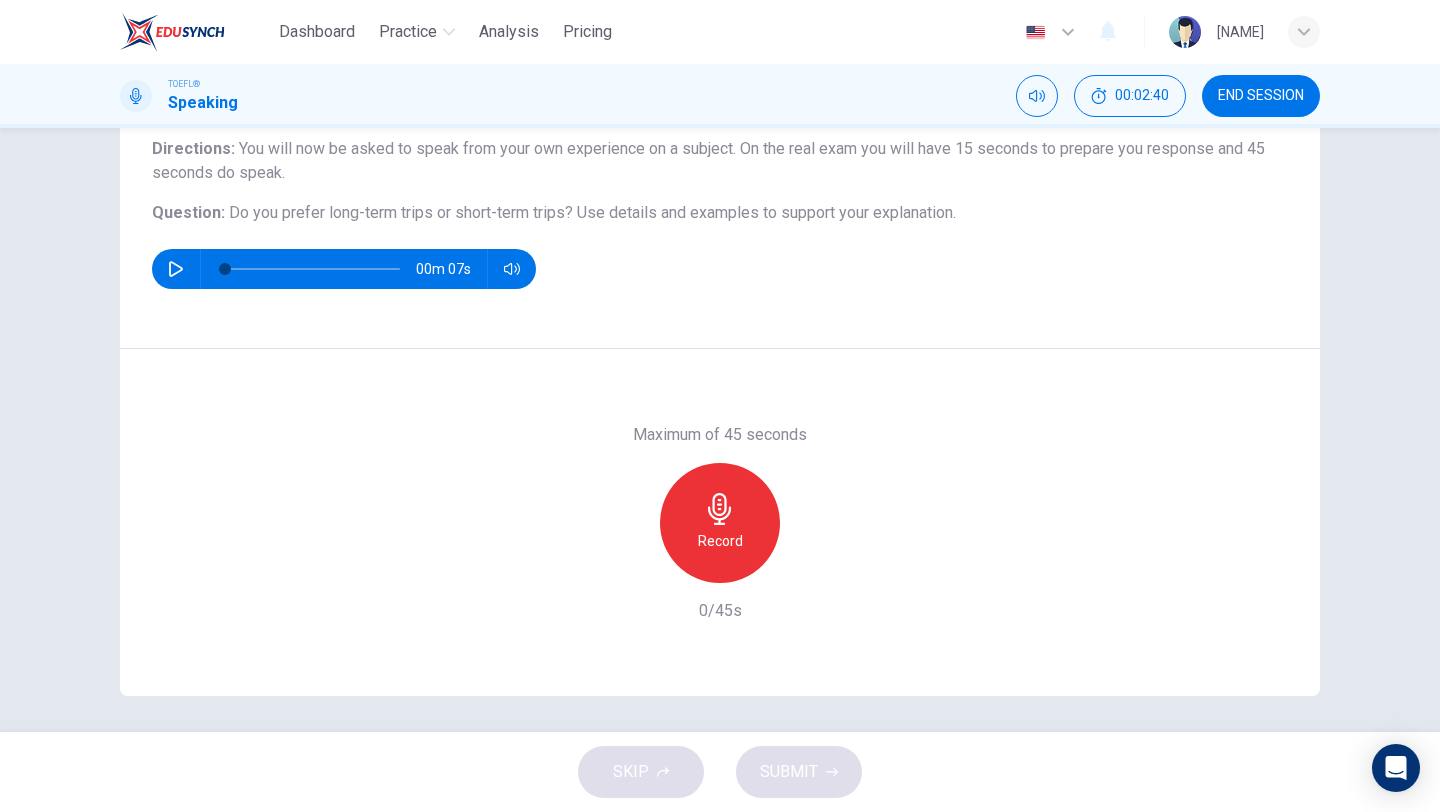 click on "Record" at bounding box center (720, 523) 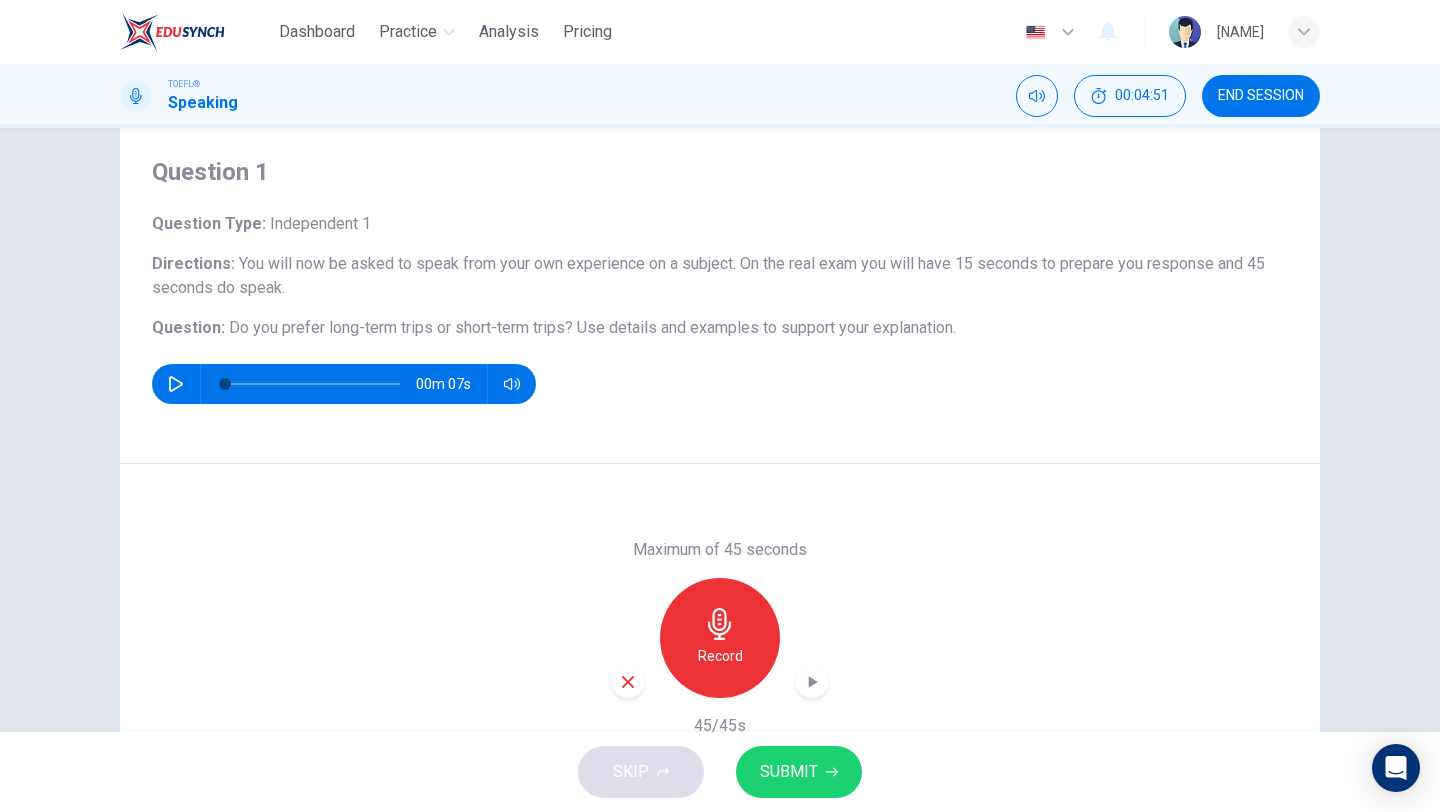 scroll, scrollTop: 59, scrollLeft: 0, axis: vertical 